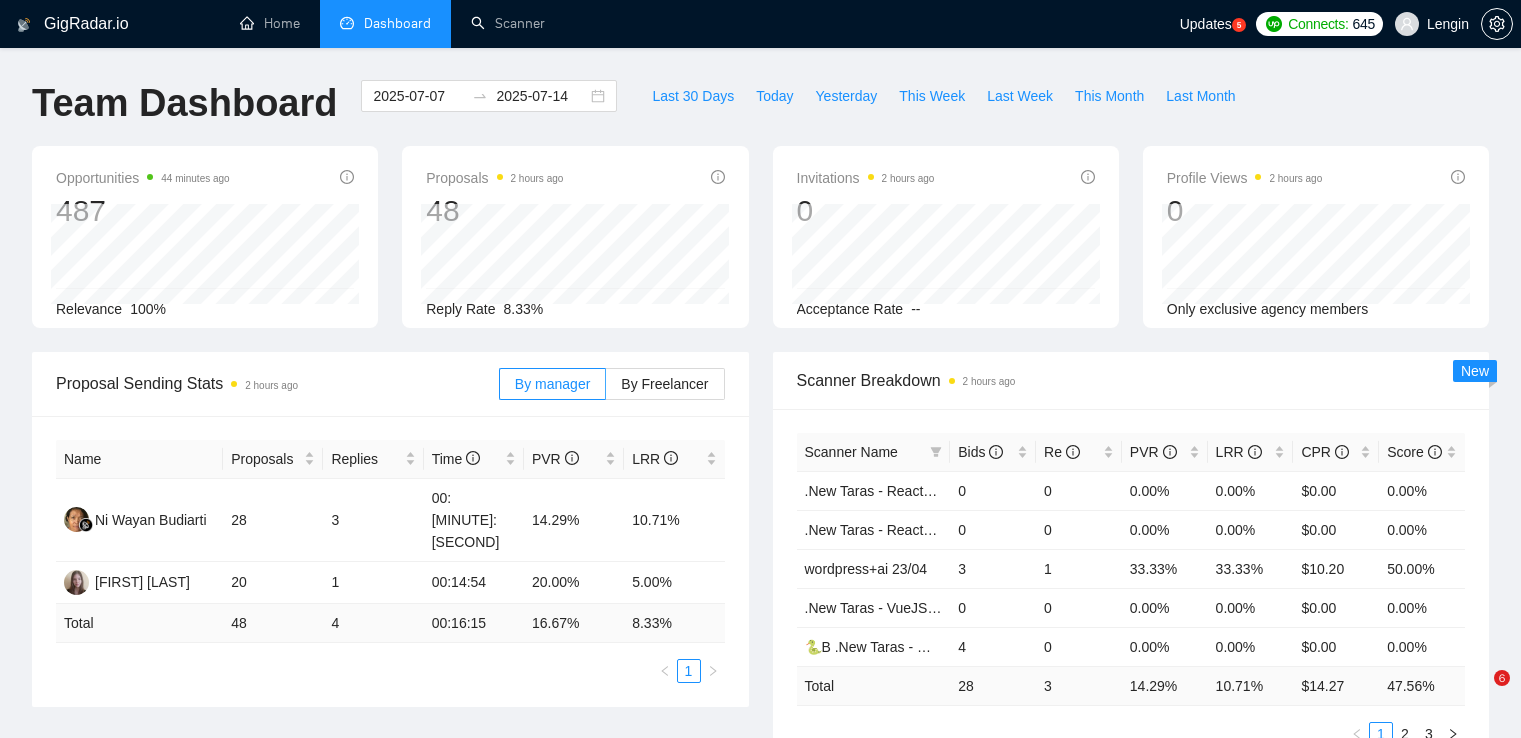 scroll, scrollTop: 758, scrollLeft: 0, axis: vertical 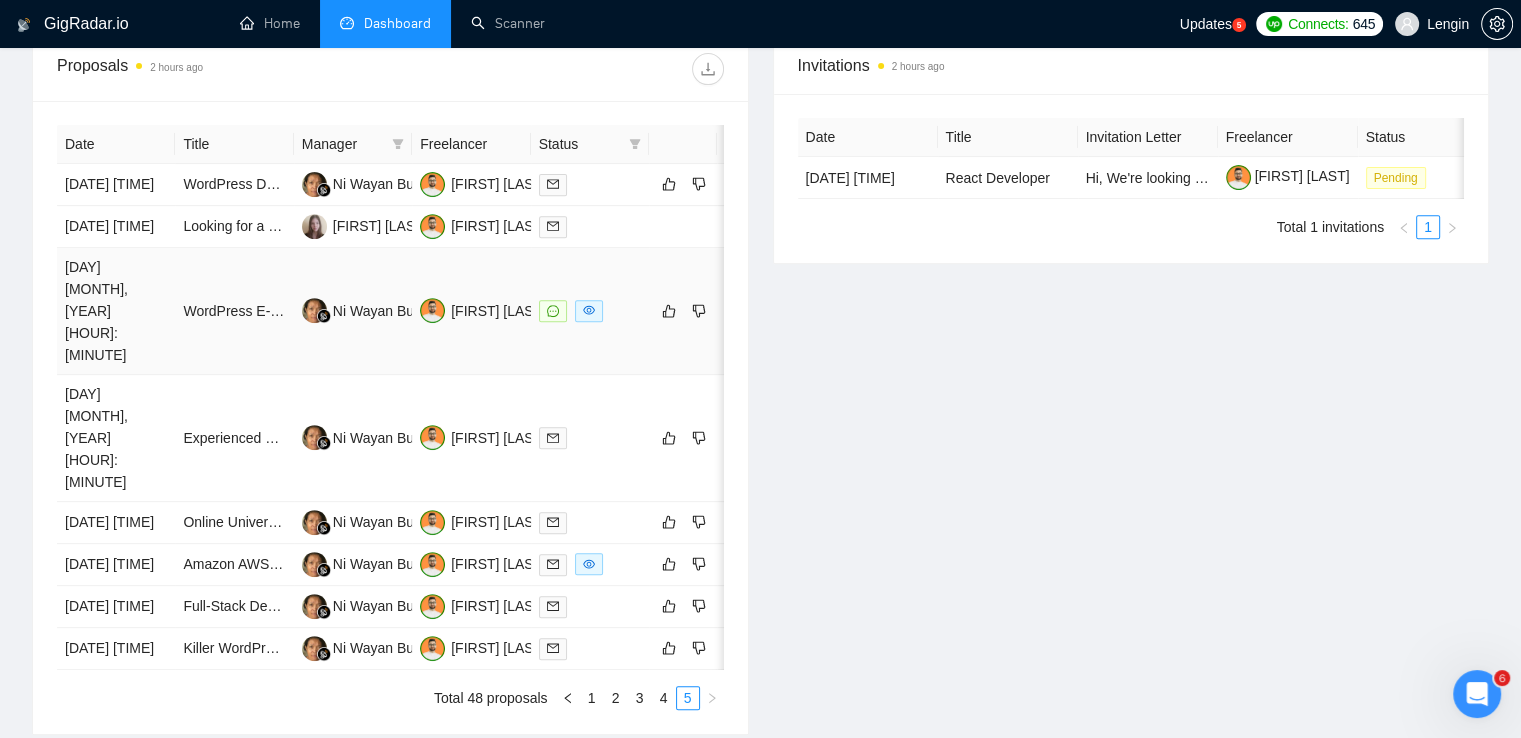click on "WordPress E-commerce Developer" at bounding box center (234, 311) 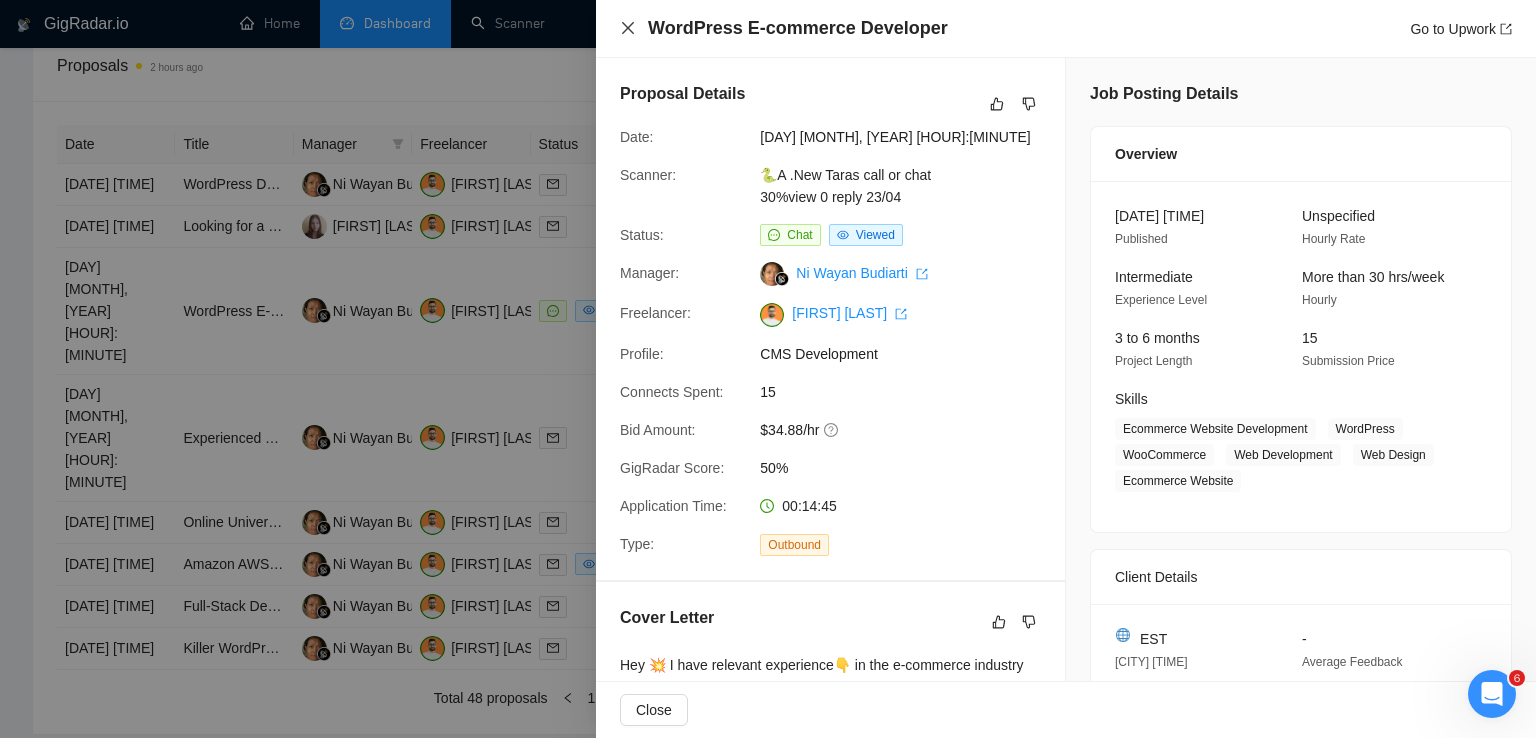 click 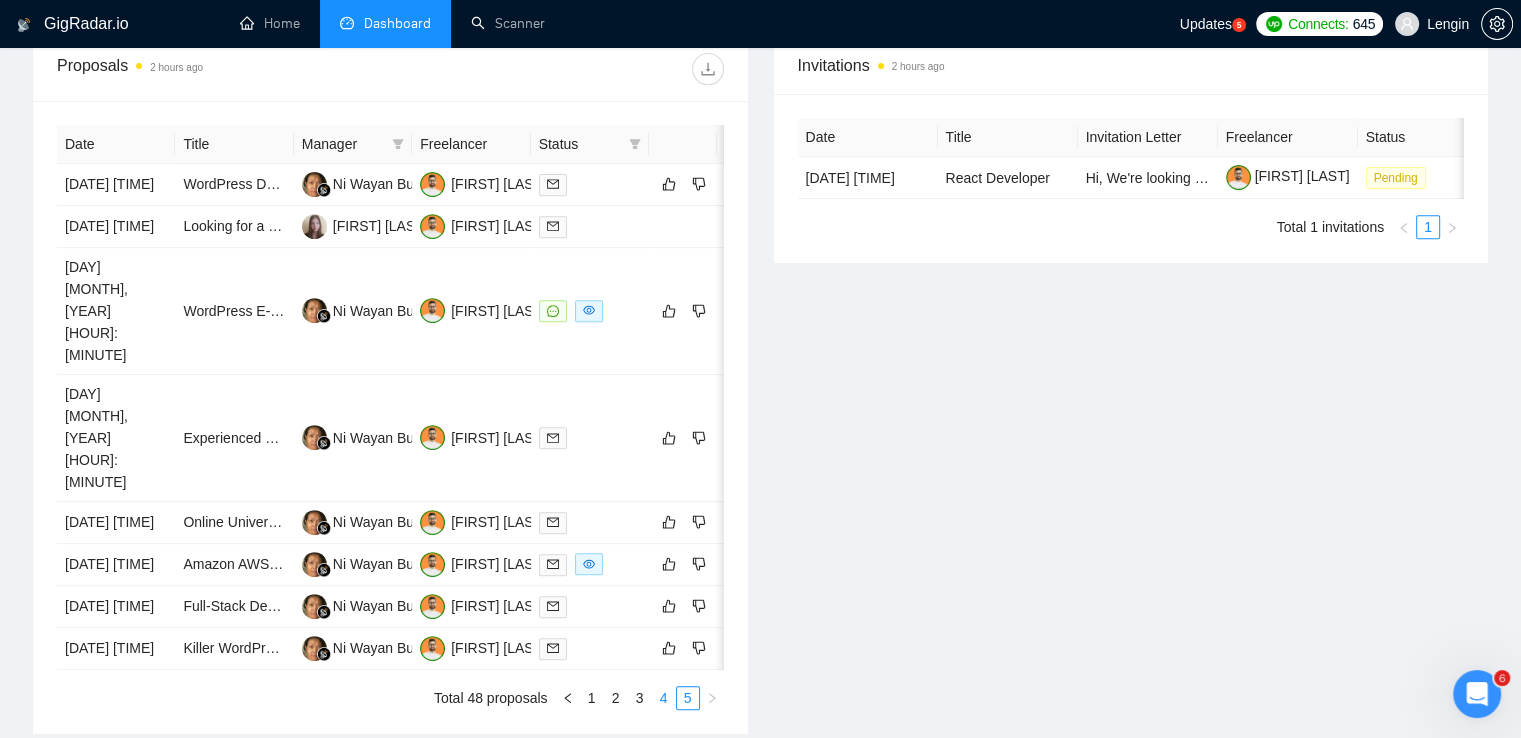 click on "4" at bounding box center (664, 698) 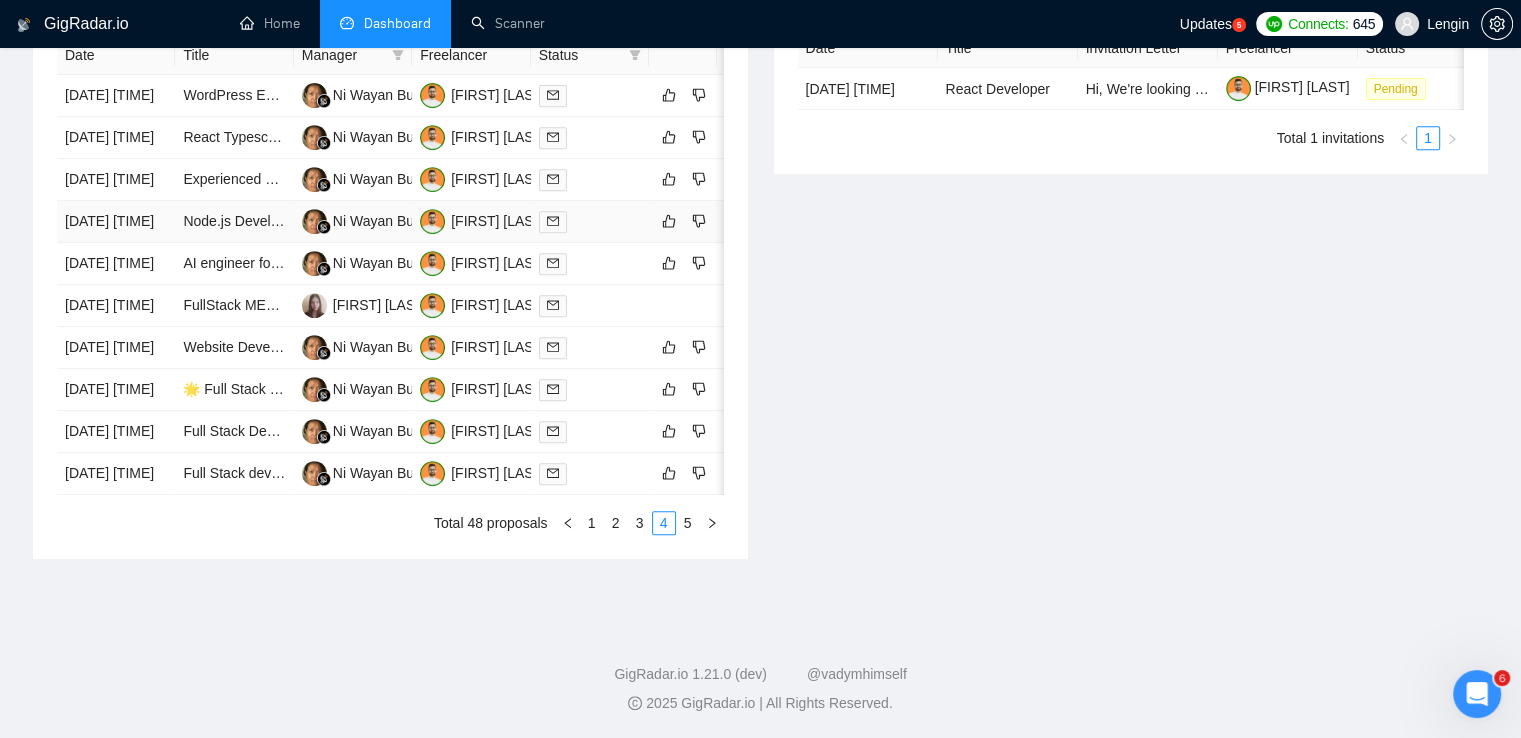 scroll, scrollTop: 954, scrollLeft: 0, axis: vertical 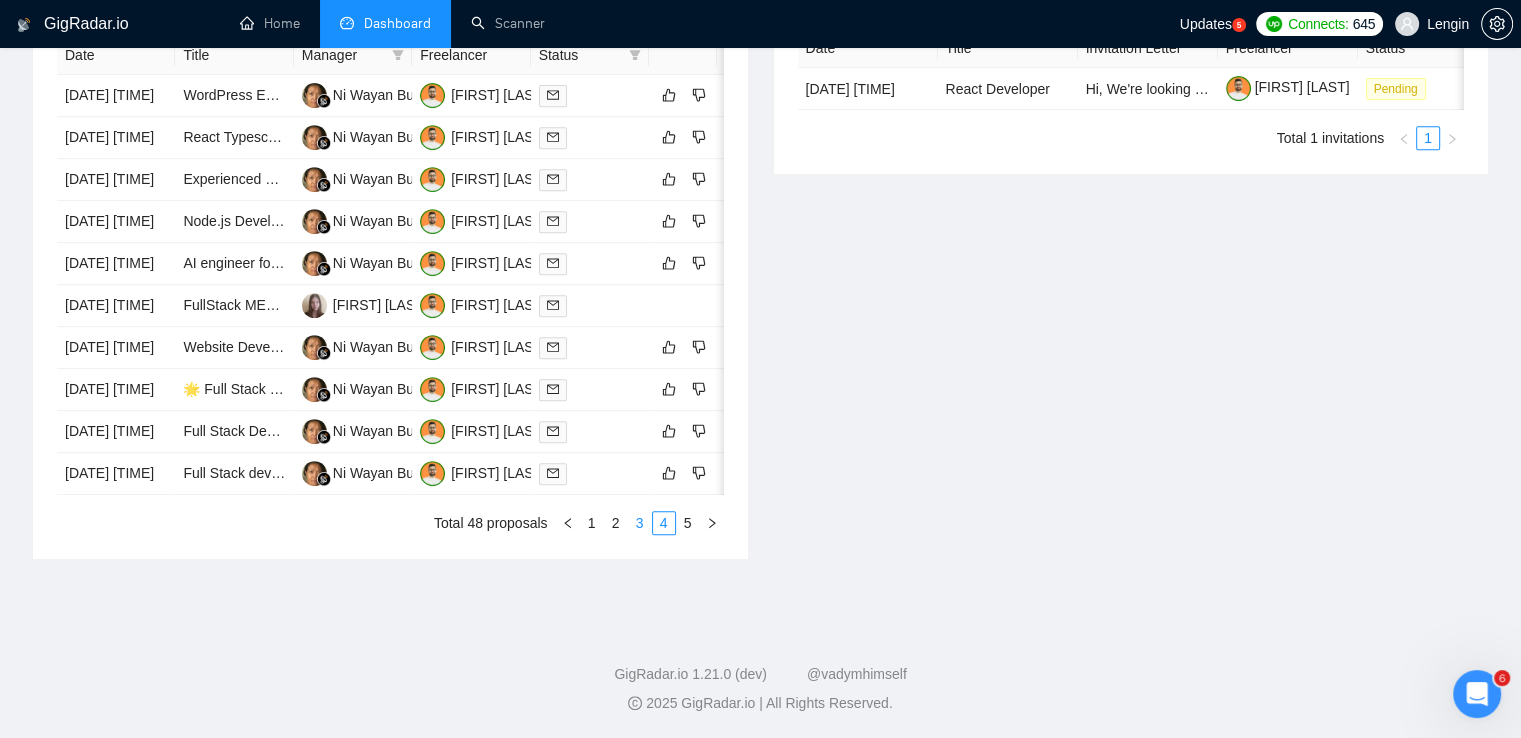 click on "3" at bounding box center (640, 523) 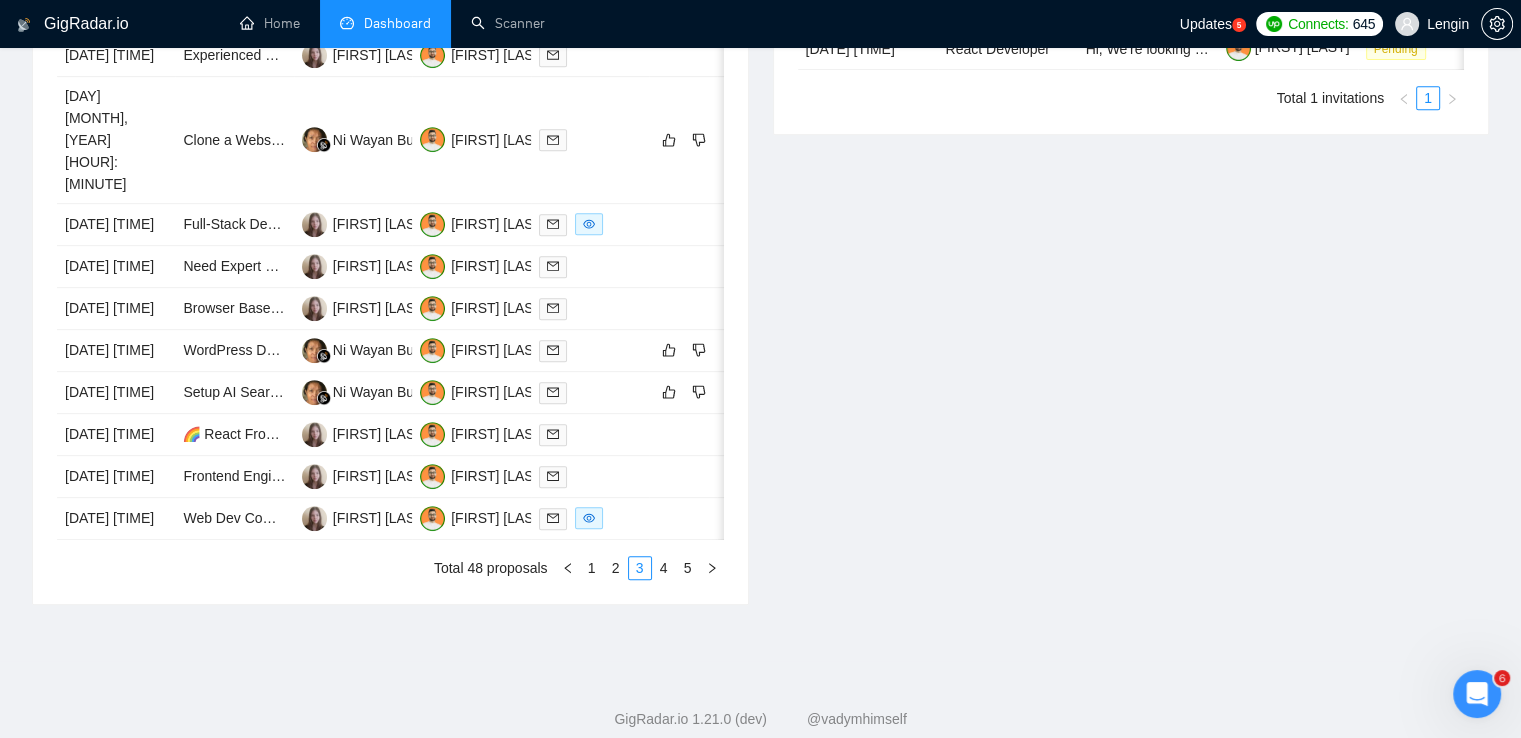 scroll, scrollTop: 934, scrollLeft: 0, axis: vertical 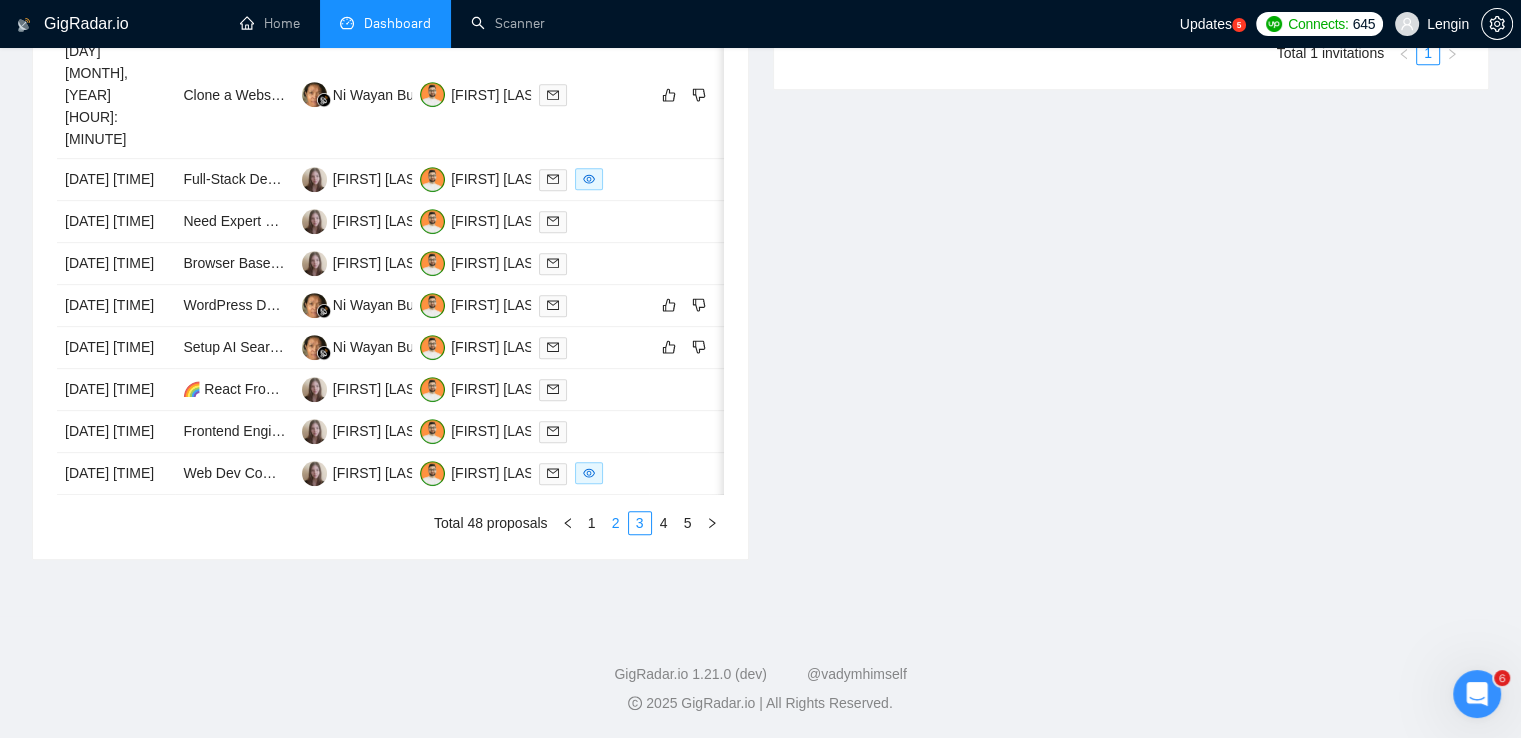 click on "2" at bounding box center [616, 523] 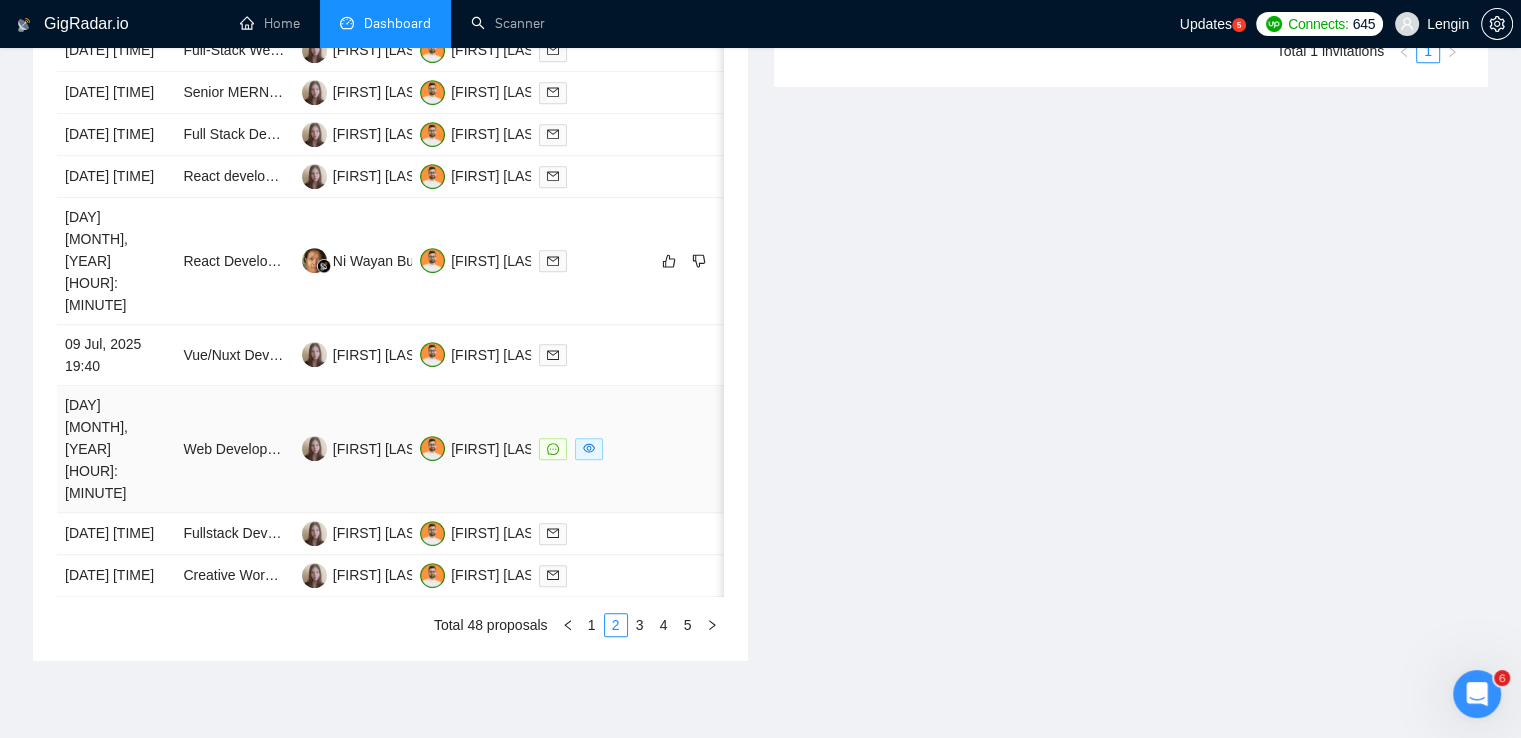 click on "Web Development Team Needed for Site Enhancement  - A Music Distribution Platform" at bounding box center (234, 449) 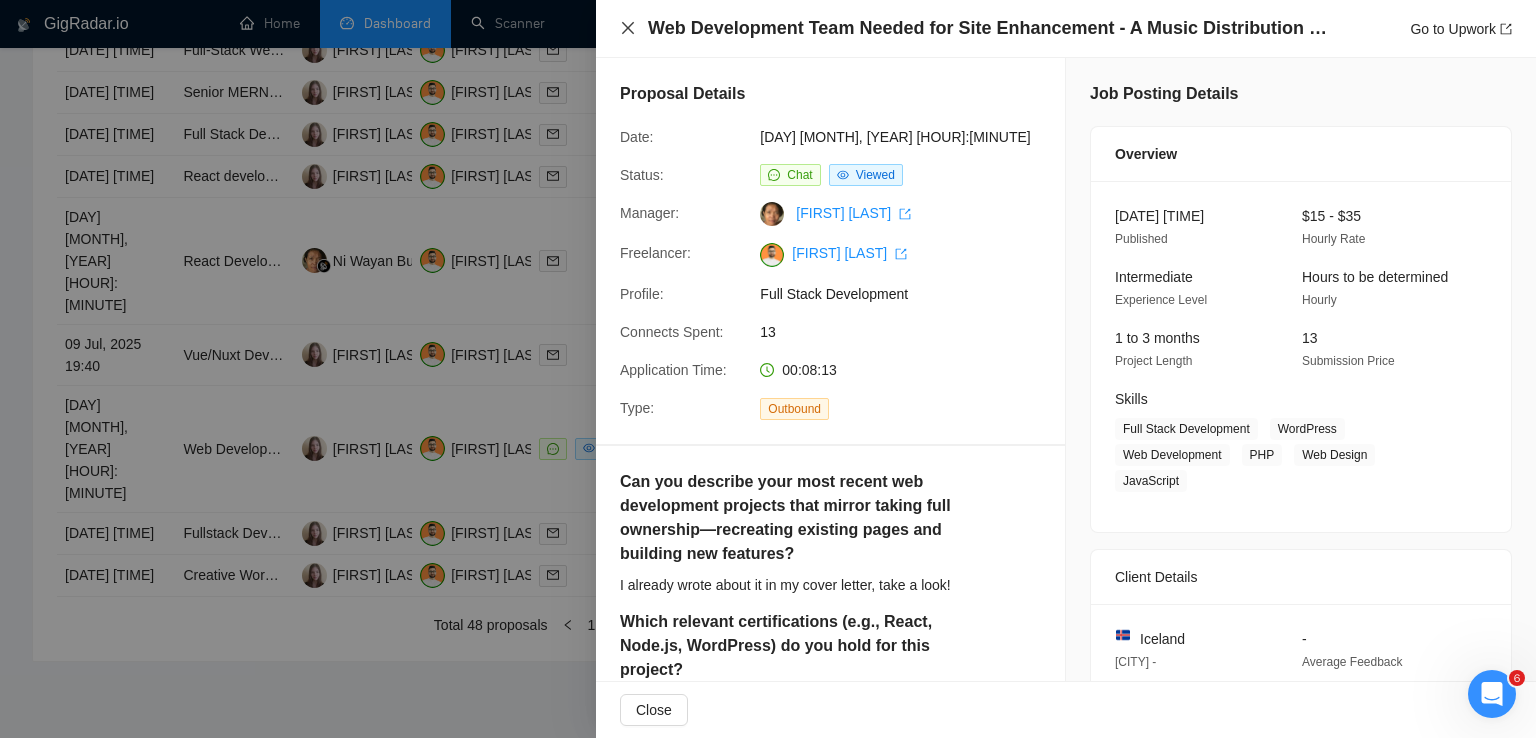 click 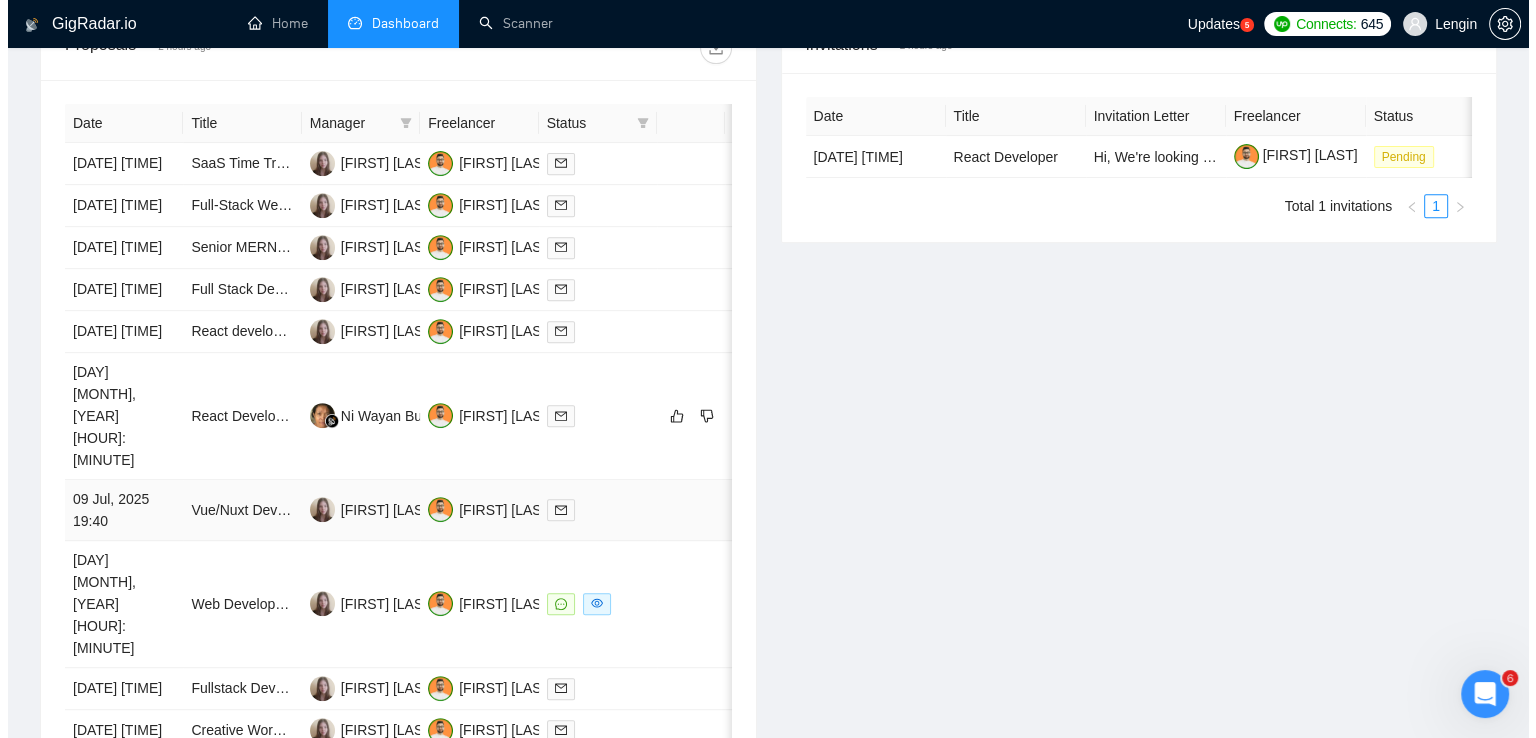 scroll, scrollTop: 916, scrollLeft: 0, axis: vertical 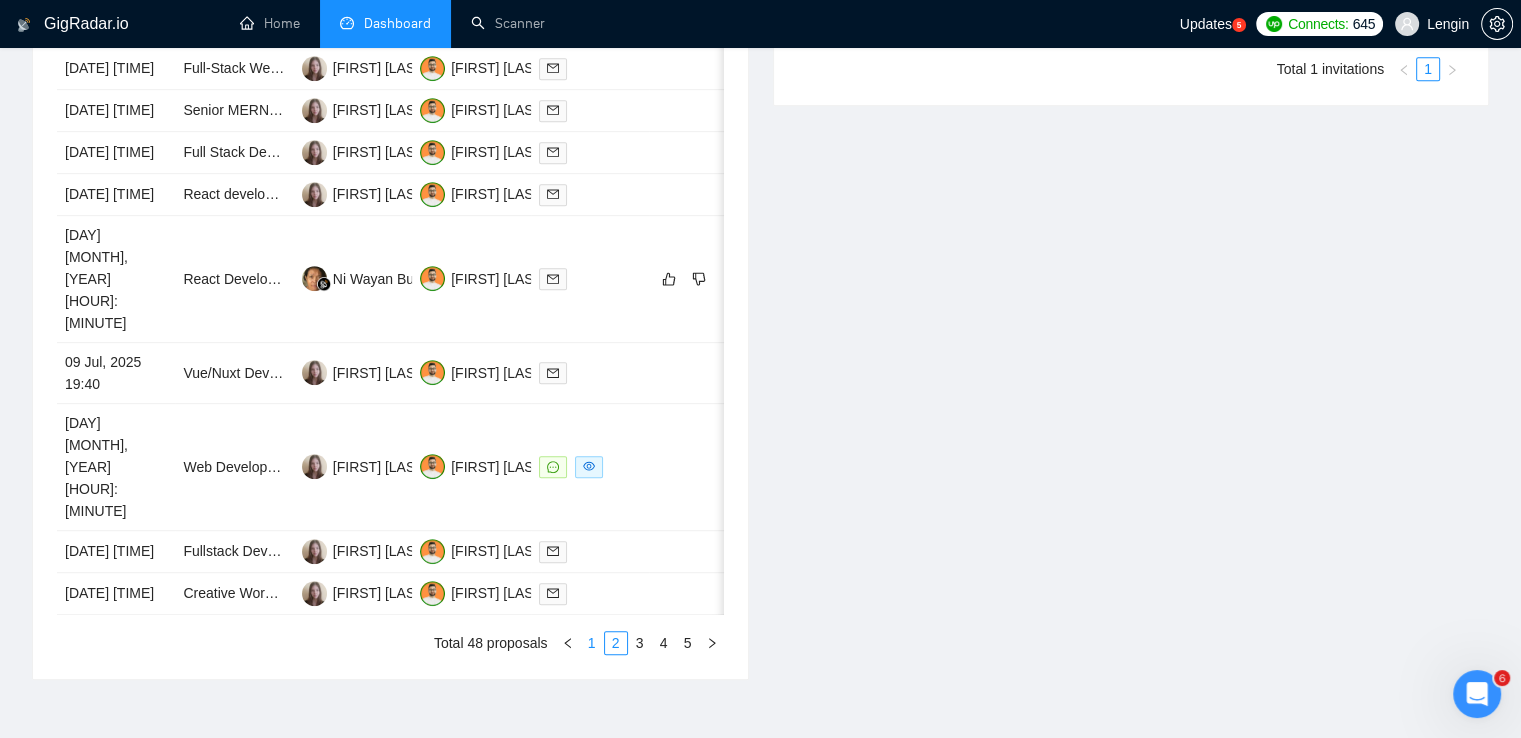click on "1" at bounding box center [592, 643] 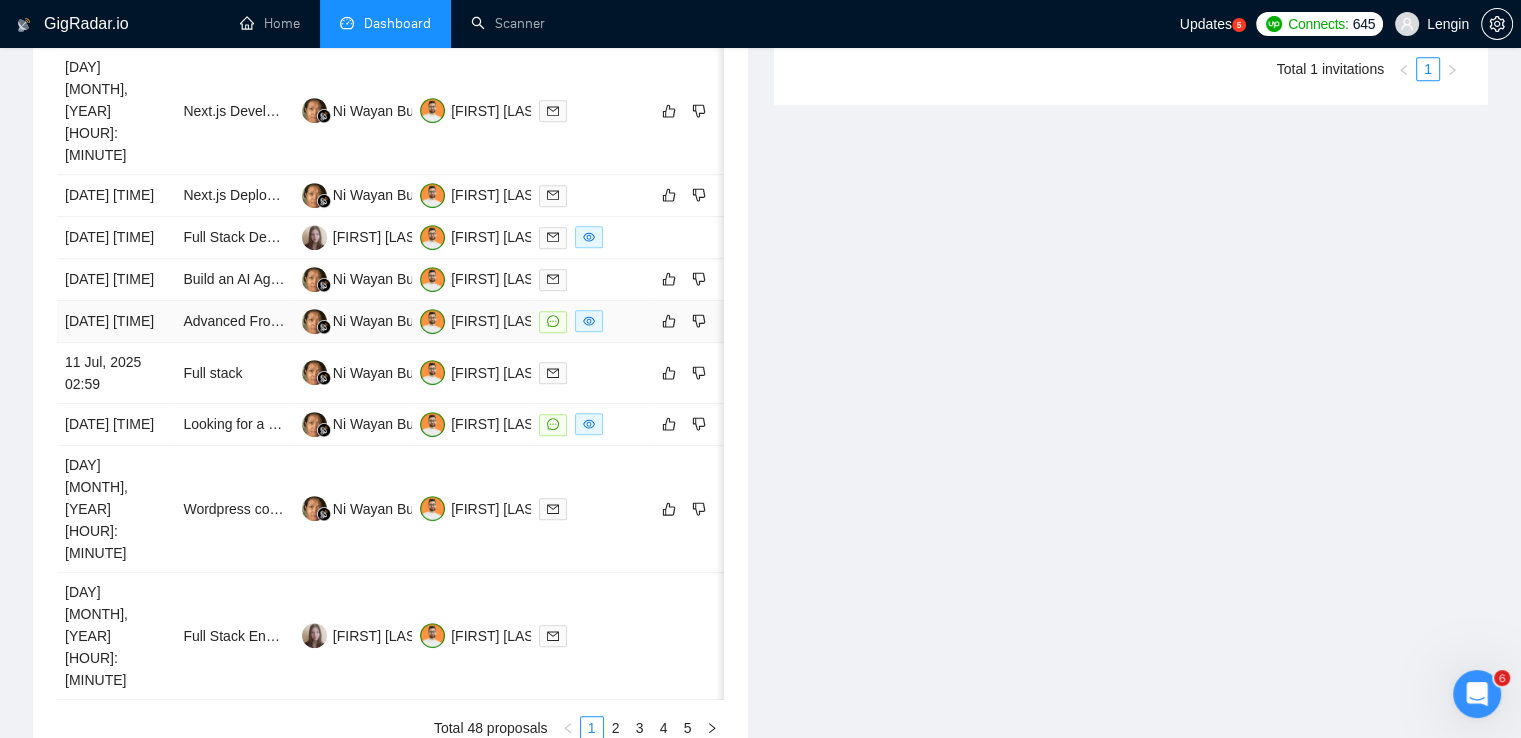 click on "Advanced Froala Integration  for Collaborative Document Management – WordPress/BuddyBoss" at bounding box center [234, 322] 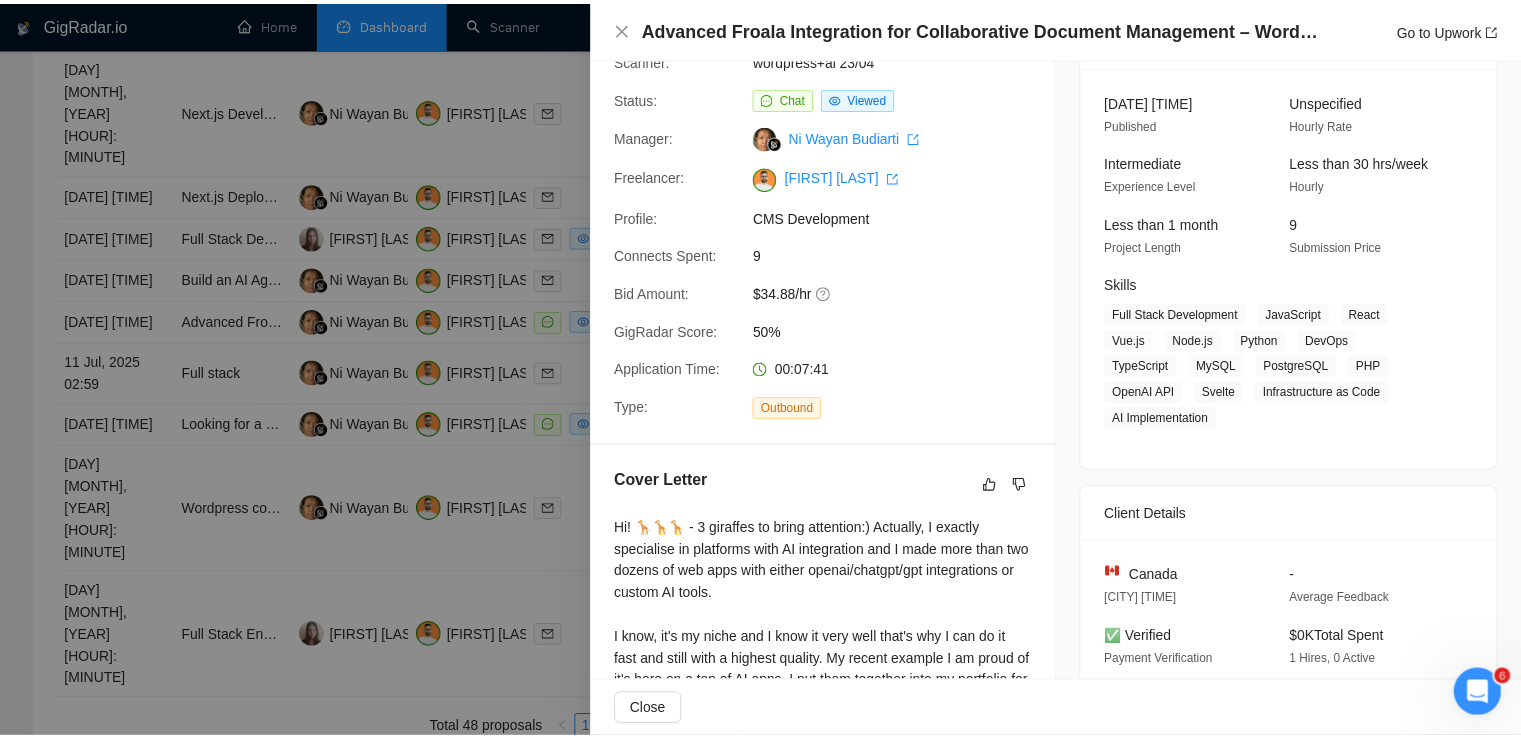 scroll, scrollTop: 0, scrollLeft: 0, axis: both 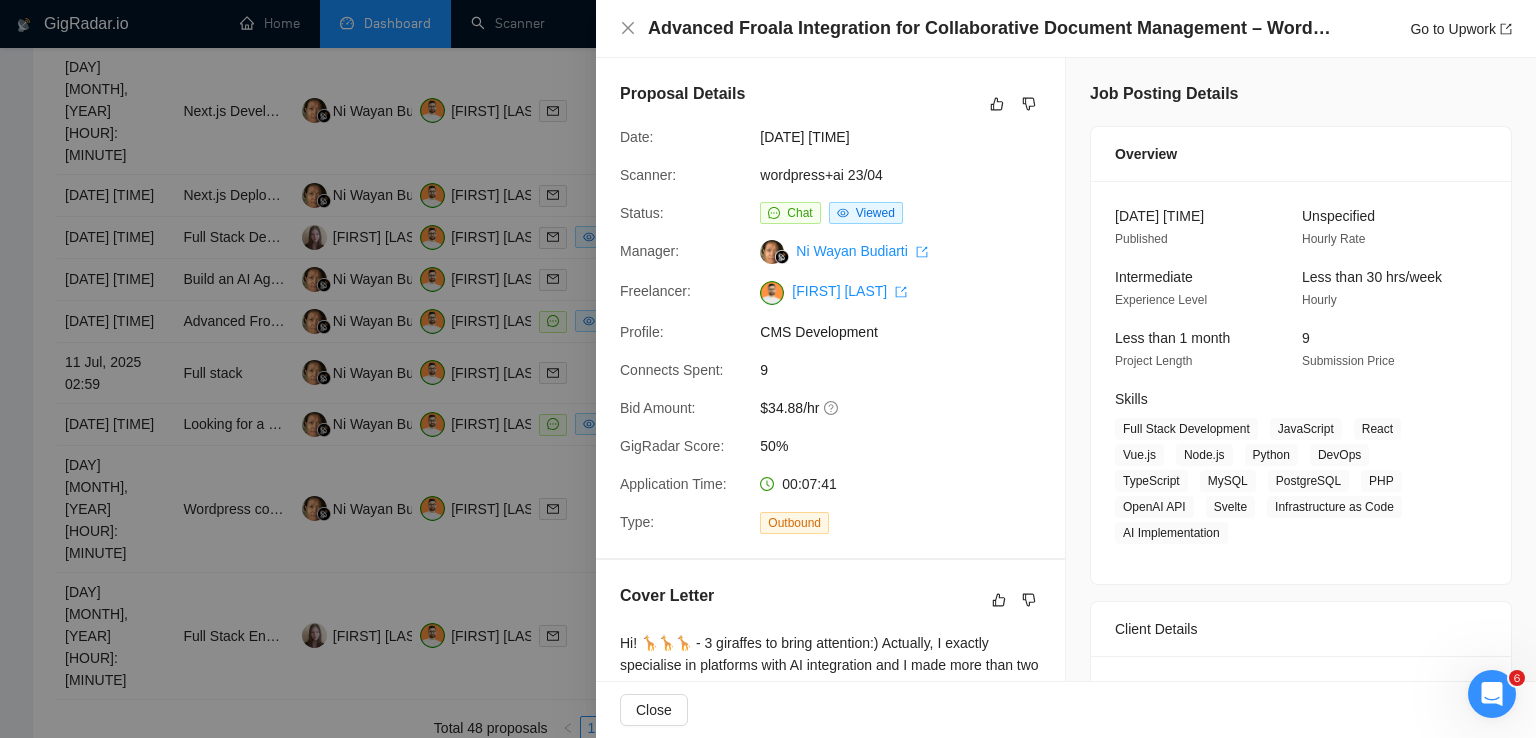 click on "Advanced Froala Integration  for Collaborative Document Management – WordPress/BuddyBoss Go to Upwork" at bounding box center (1066, 29) 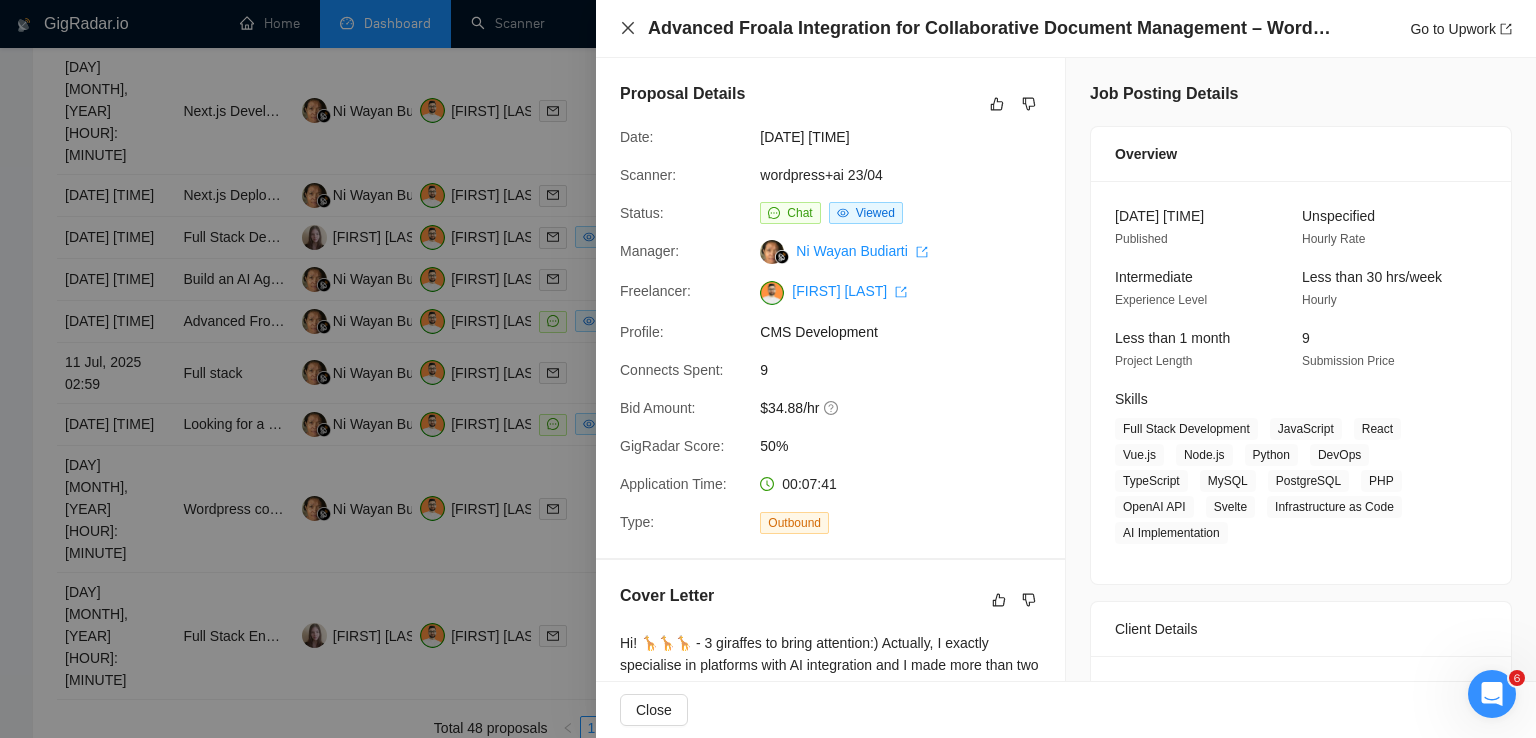 click 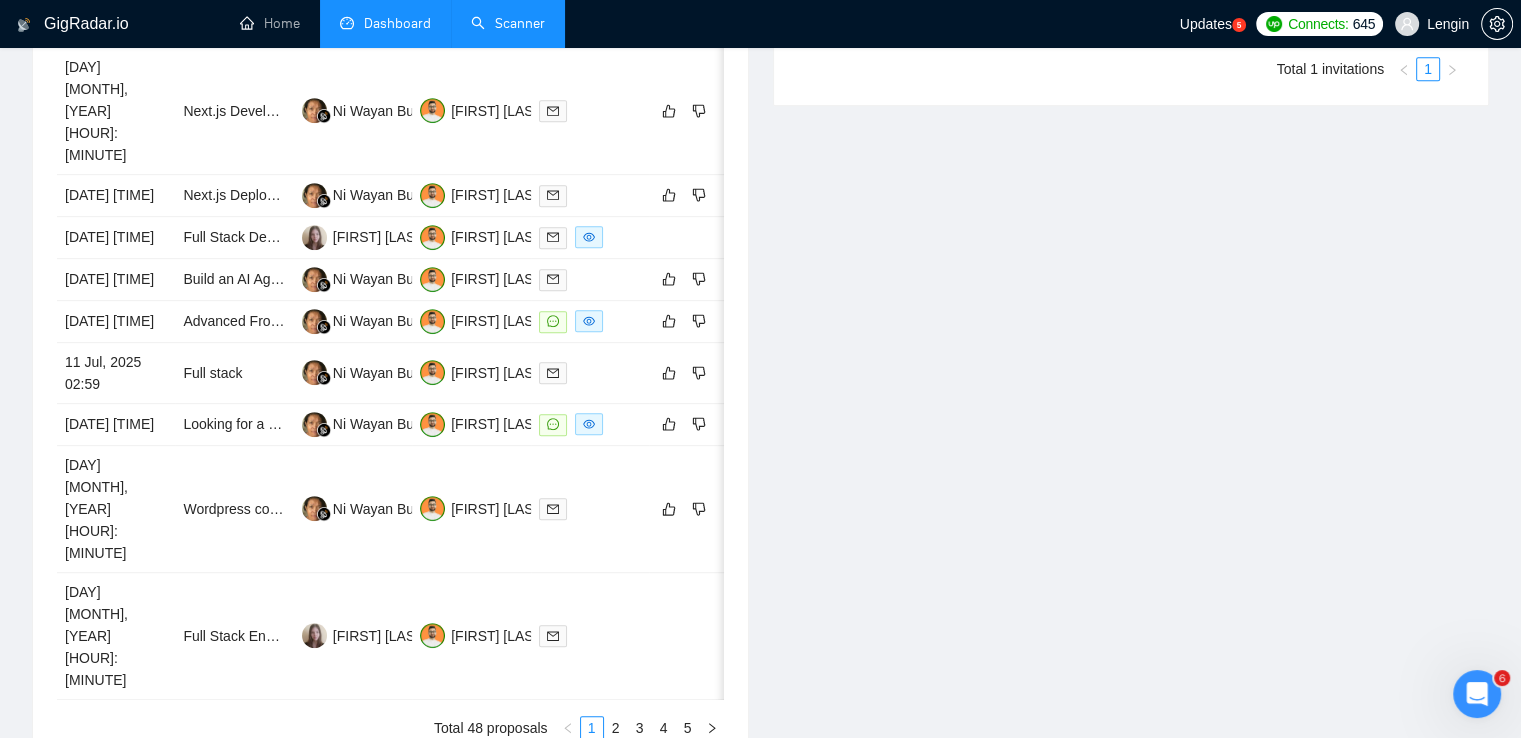 click on "Scanner" at bounding box center [508, 23] 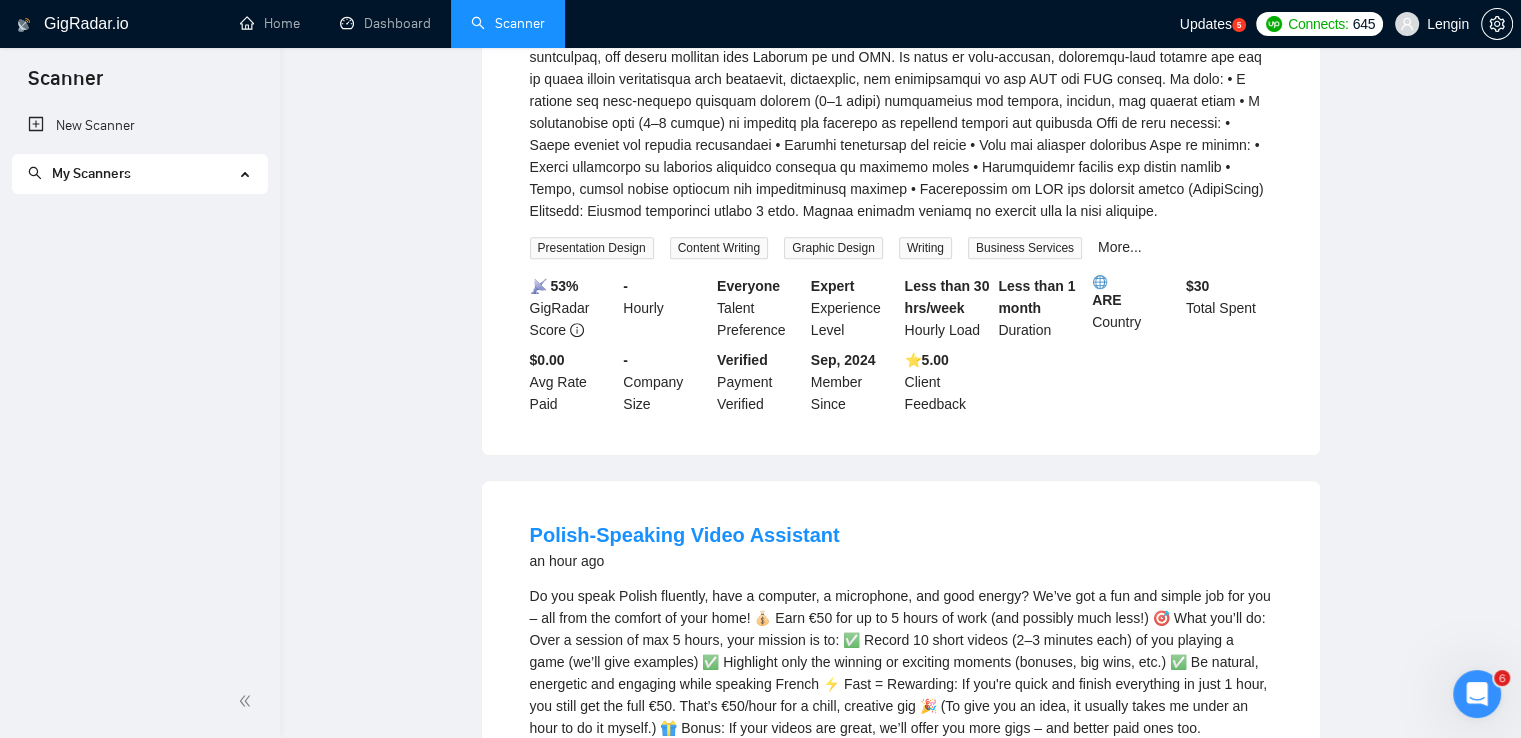 scroll, scrollTop: 0, scrollLeft: 0, axis: both 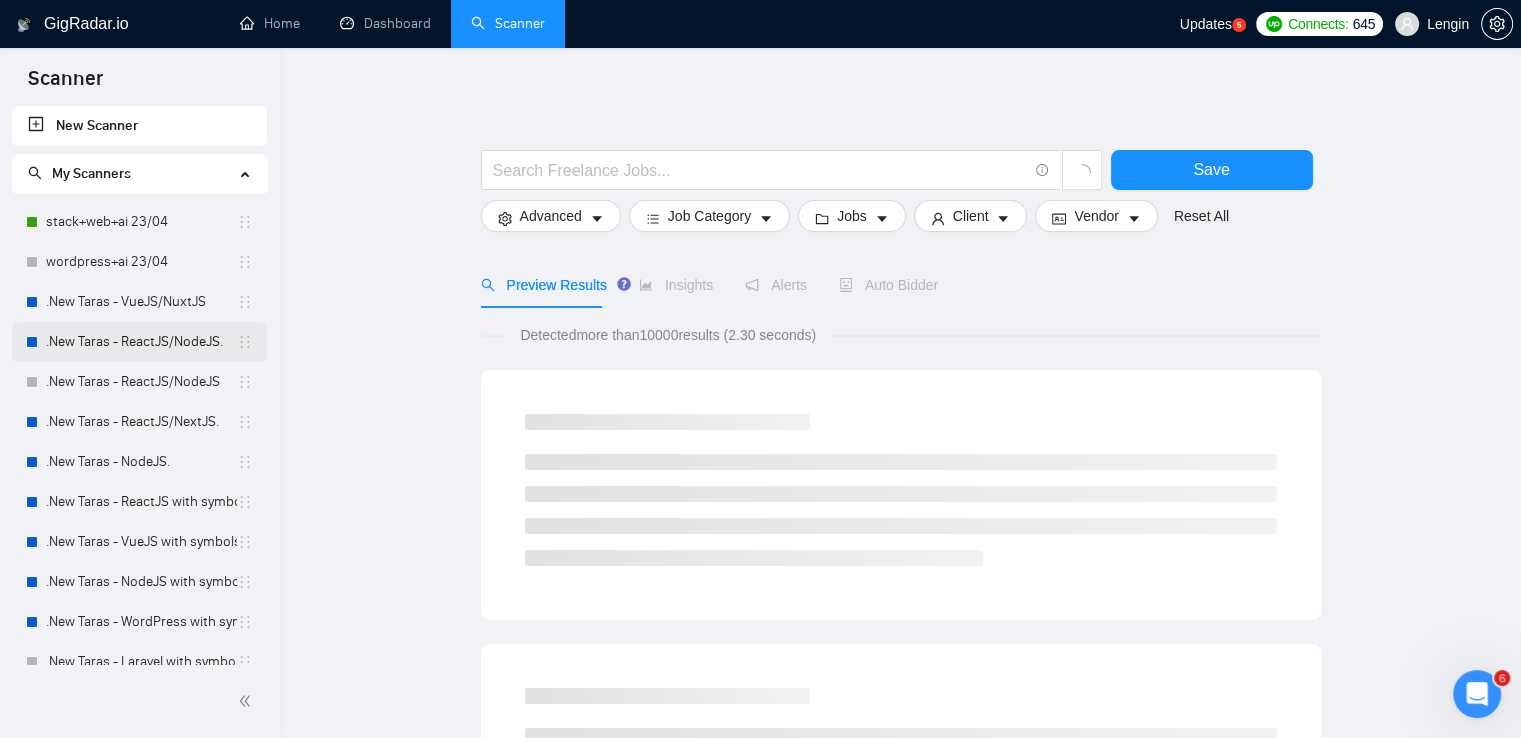 click on ".New Taras - ReactJS/NodeJS." at bounding box center [141, 342] 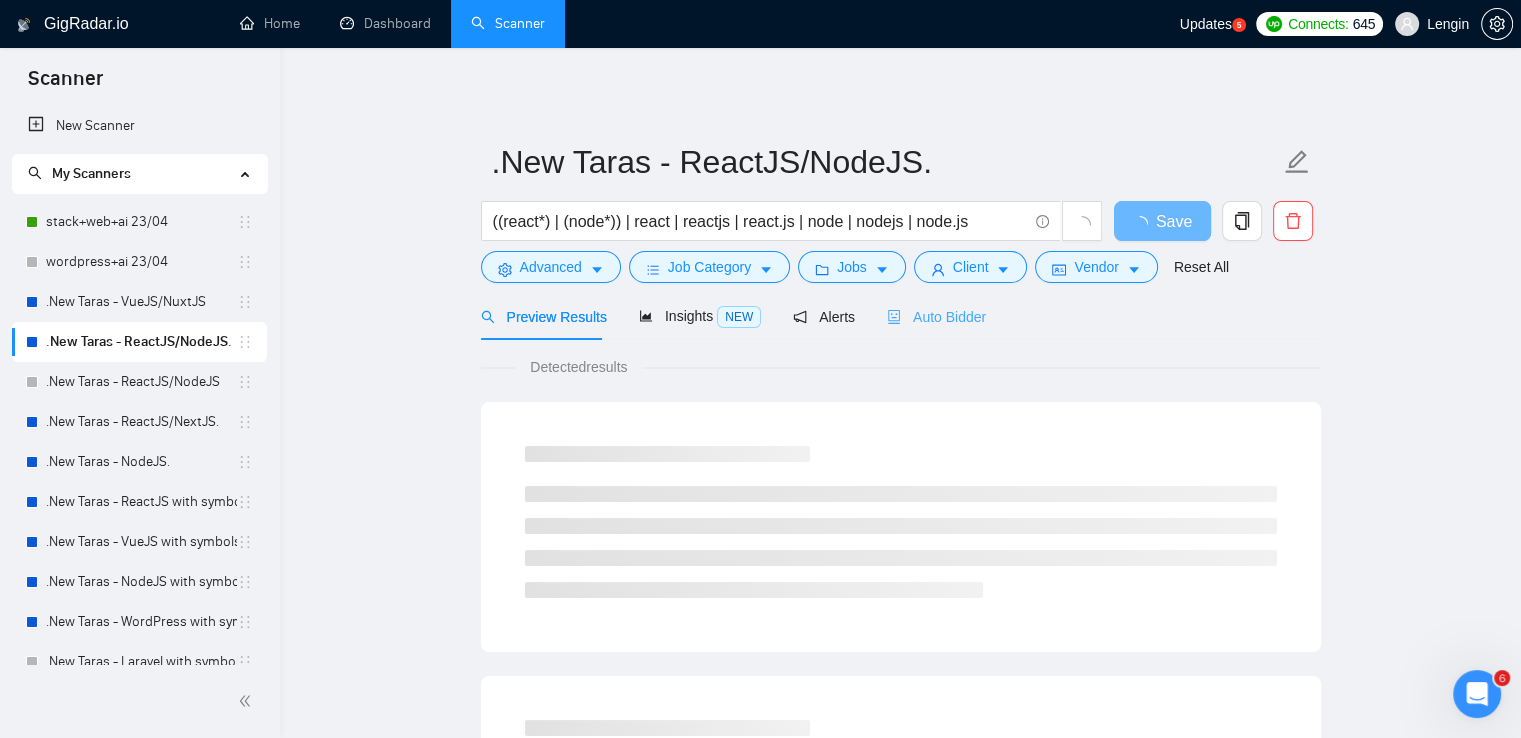 click on "Auto Bidder" at bounding box center (936, 316) 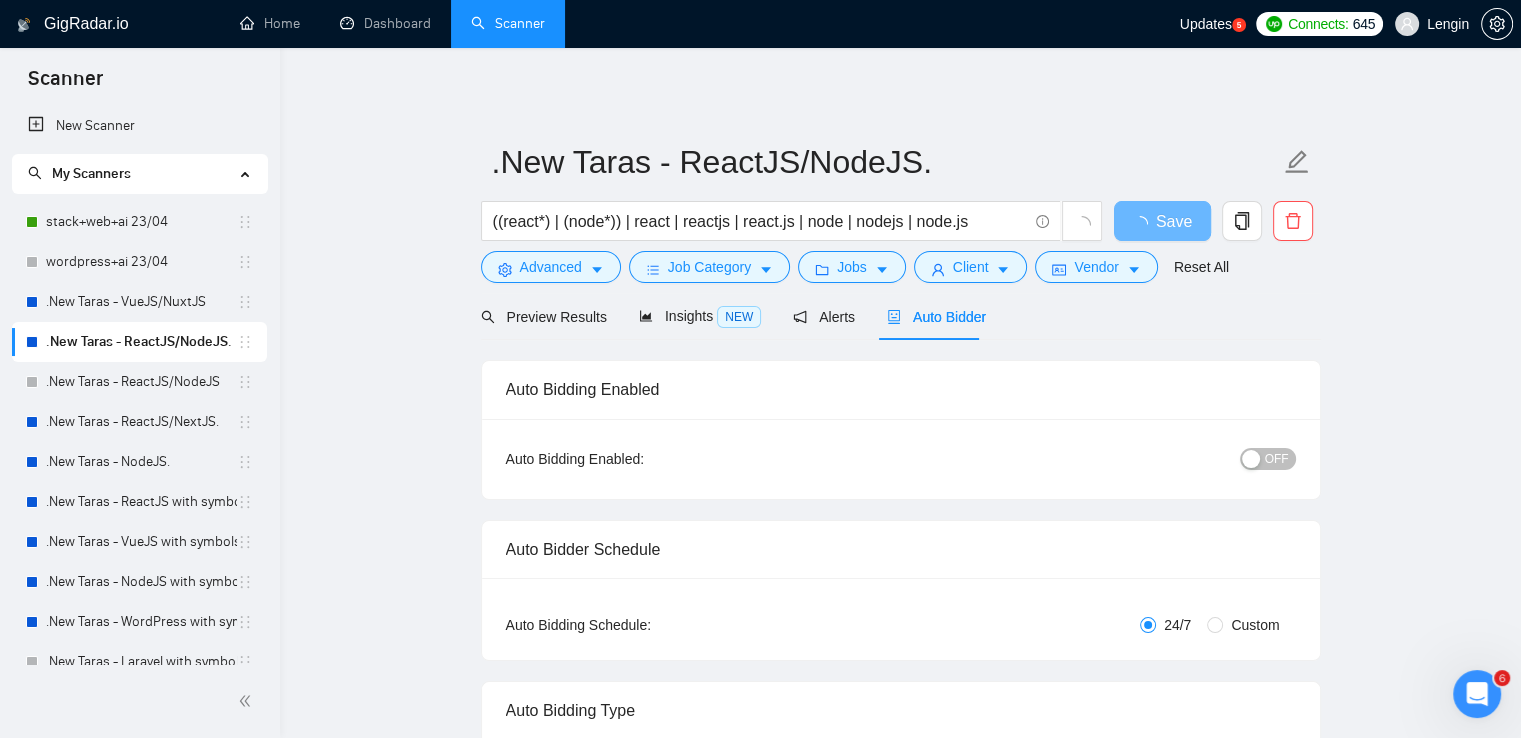 type 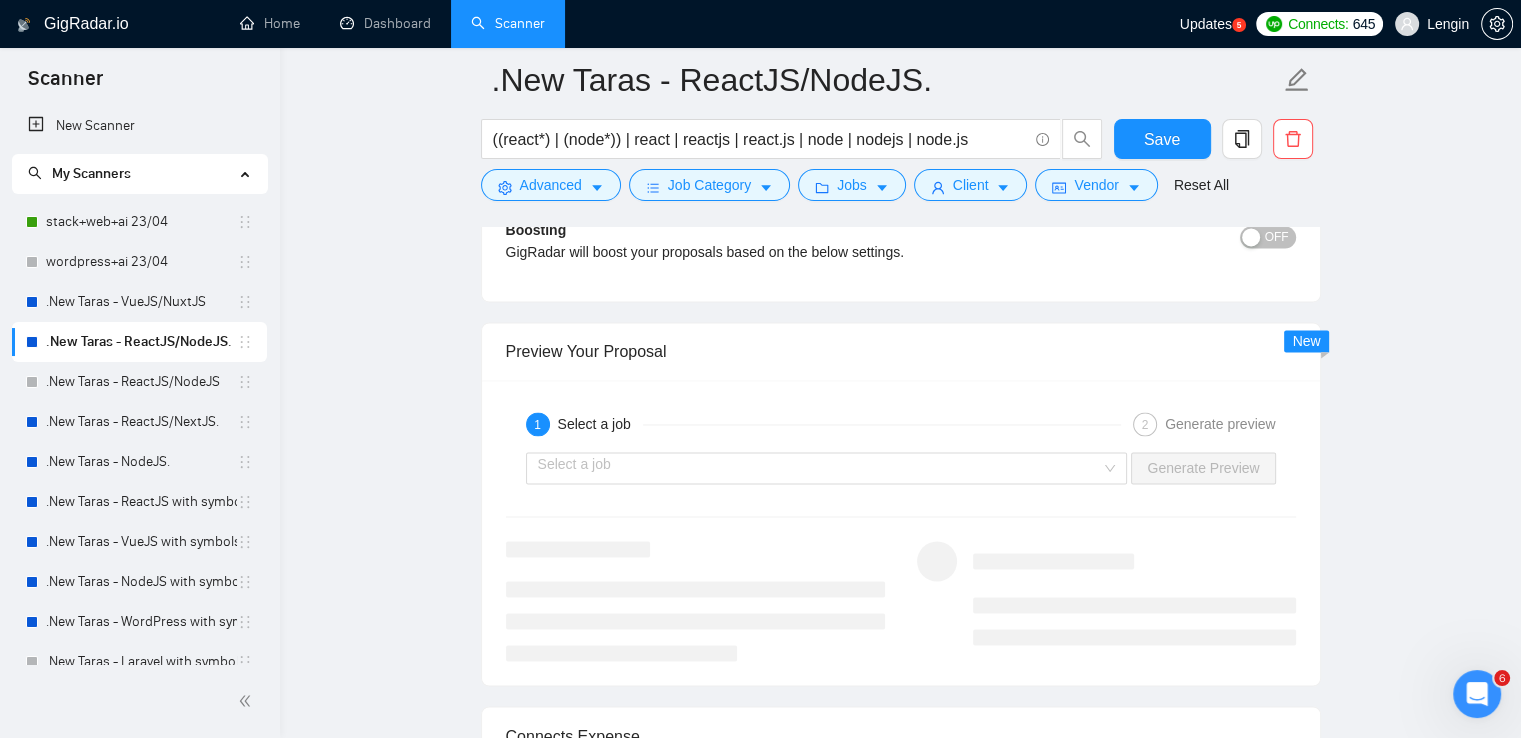 scroll, scrollTop: 3196, scrollLeft: 0, axis: vertical 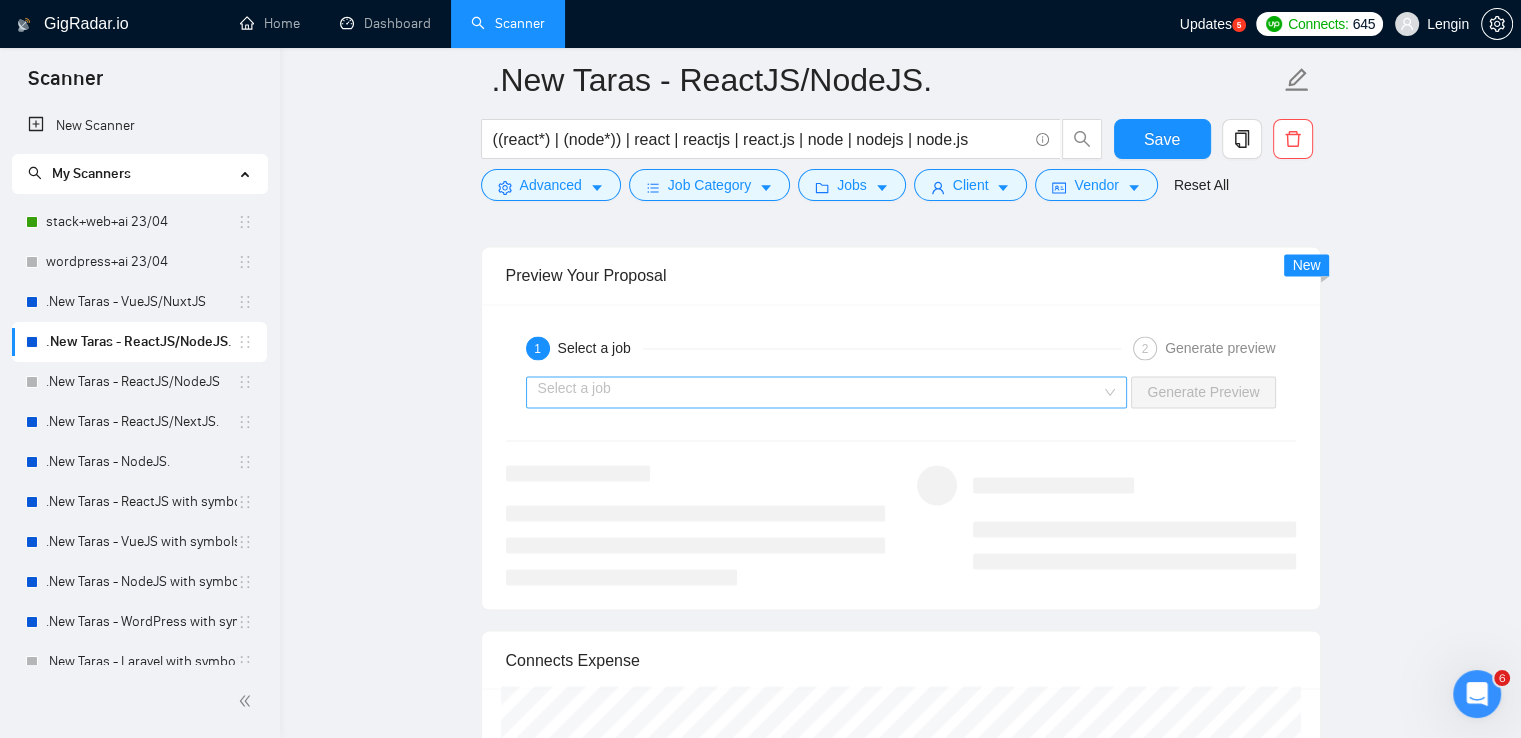 click on "Select a job" at bounding box center (827, 392) 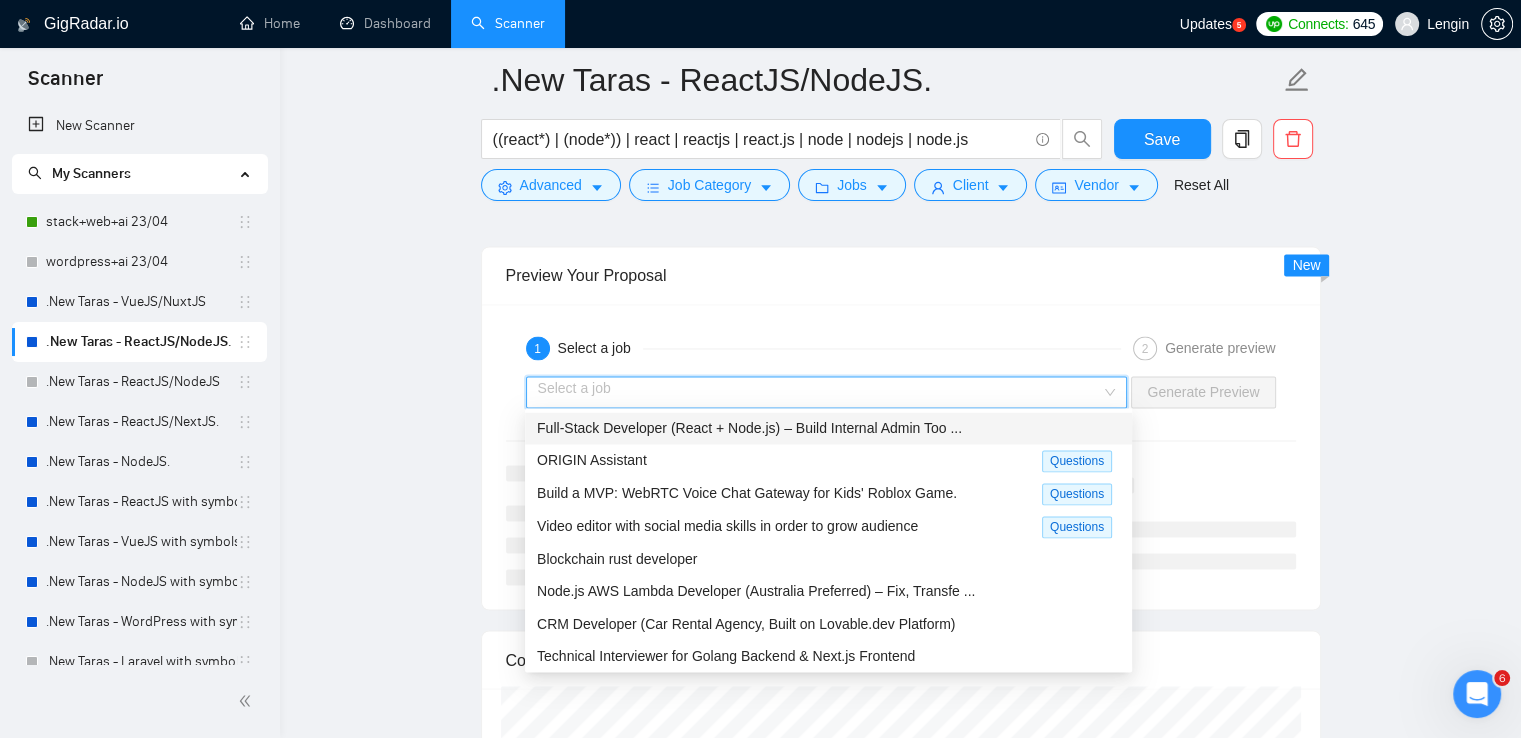 click on "Full-Stack Developer (React + Node.js) – Build Internal Admin Too ..." at bounding box center [749, 428] 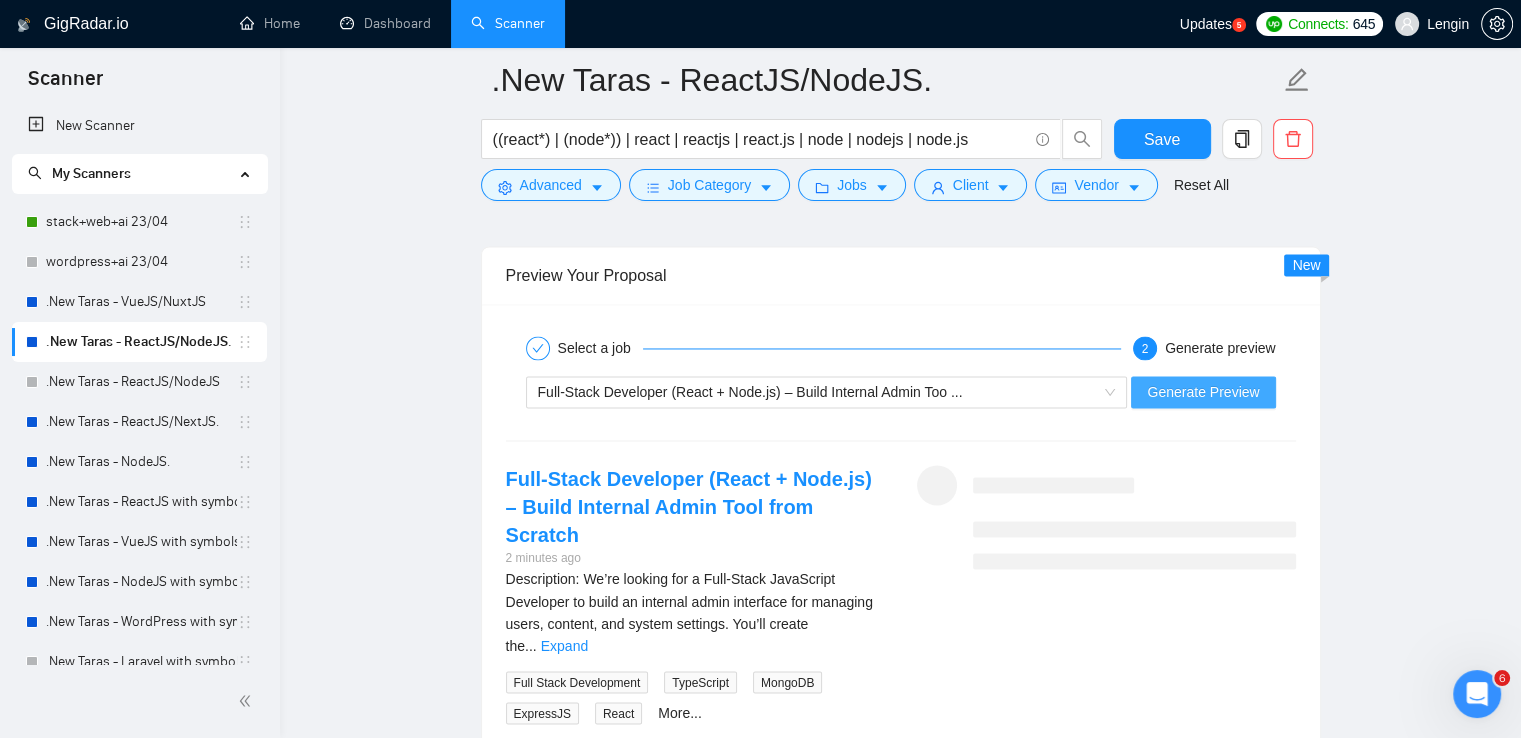 click on "Generate Preview" at bounding box center (1203, 392) 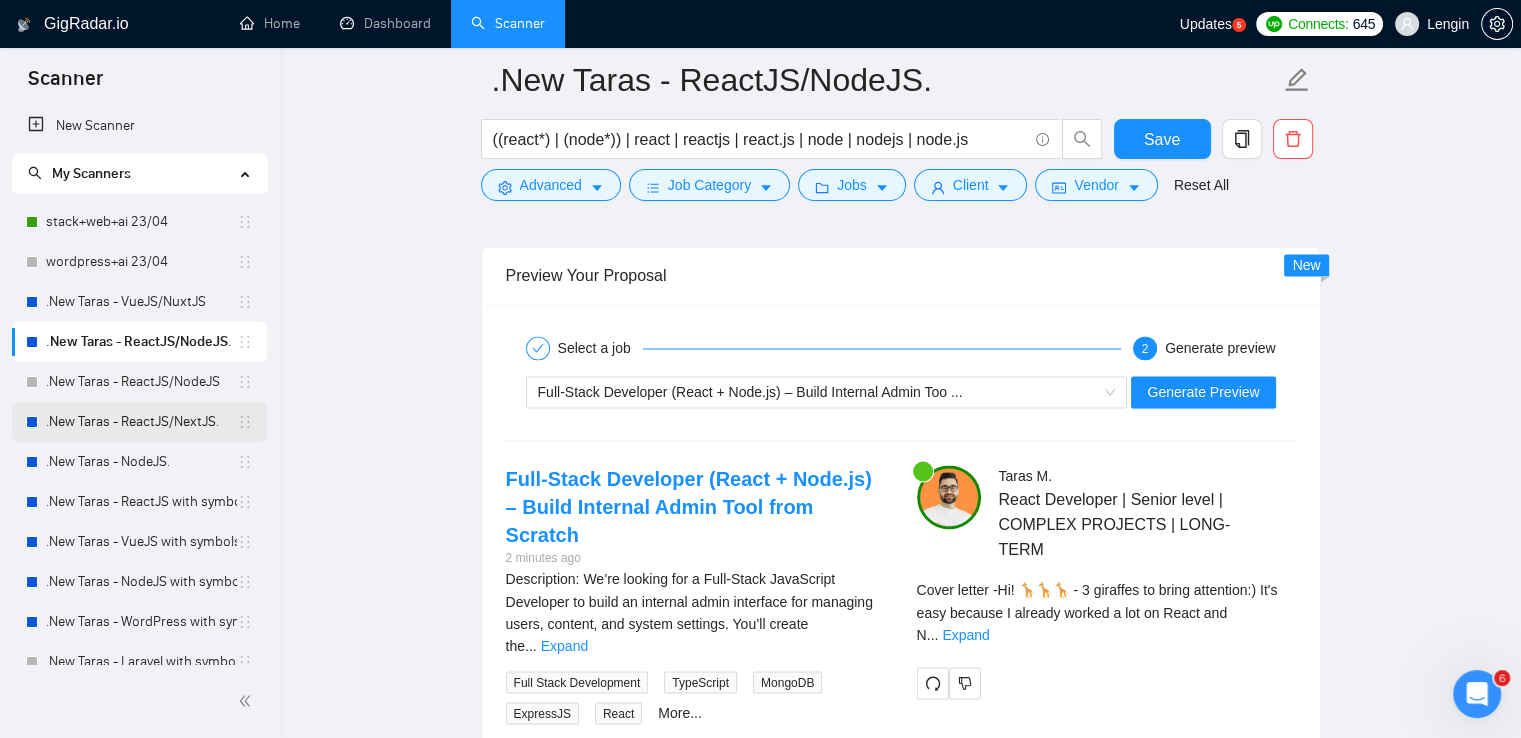 click on ".New Taras - ReactJS/NextJS." at bounding box center (141, 422) 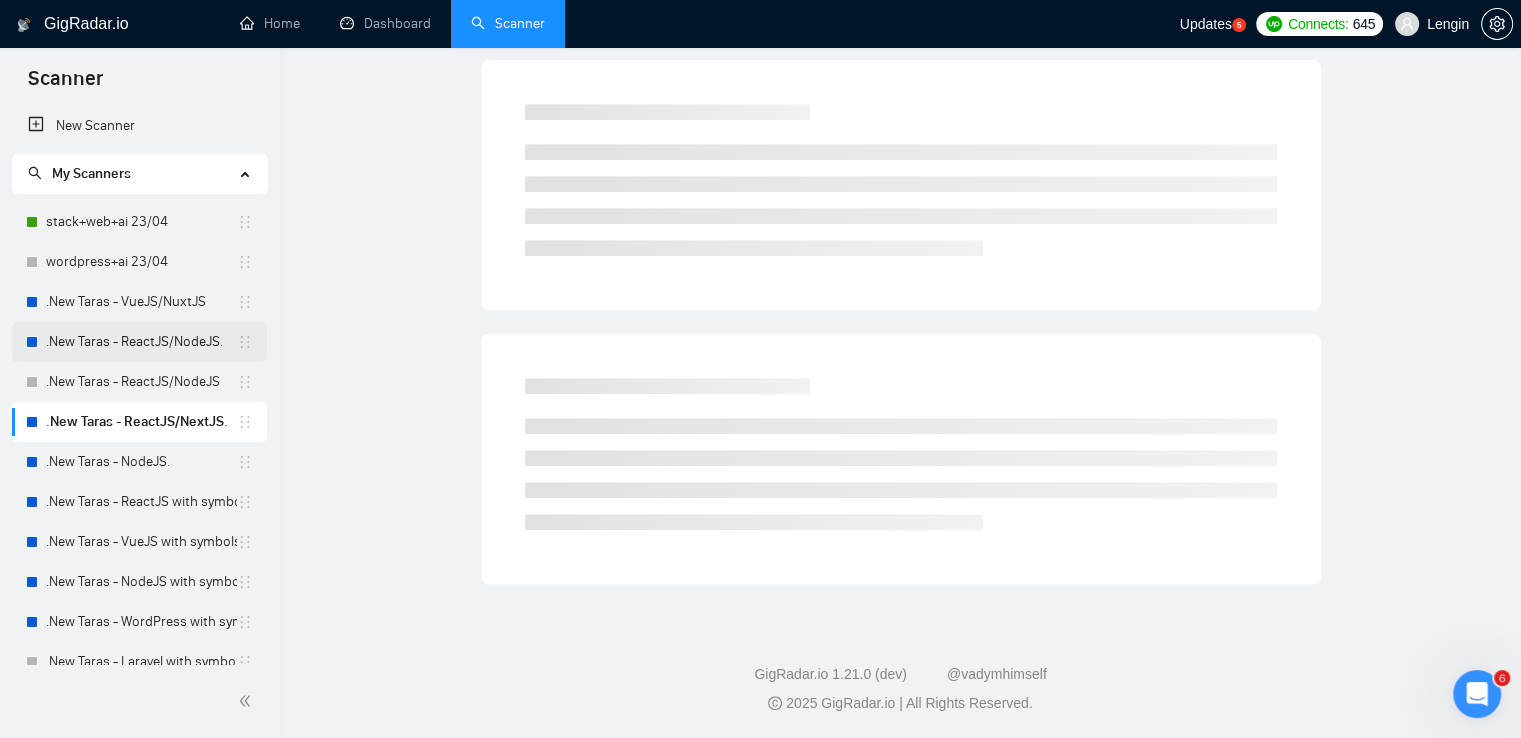 scroll, scrollTop: 0, scrollLeft: 0, axis: both 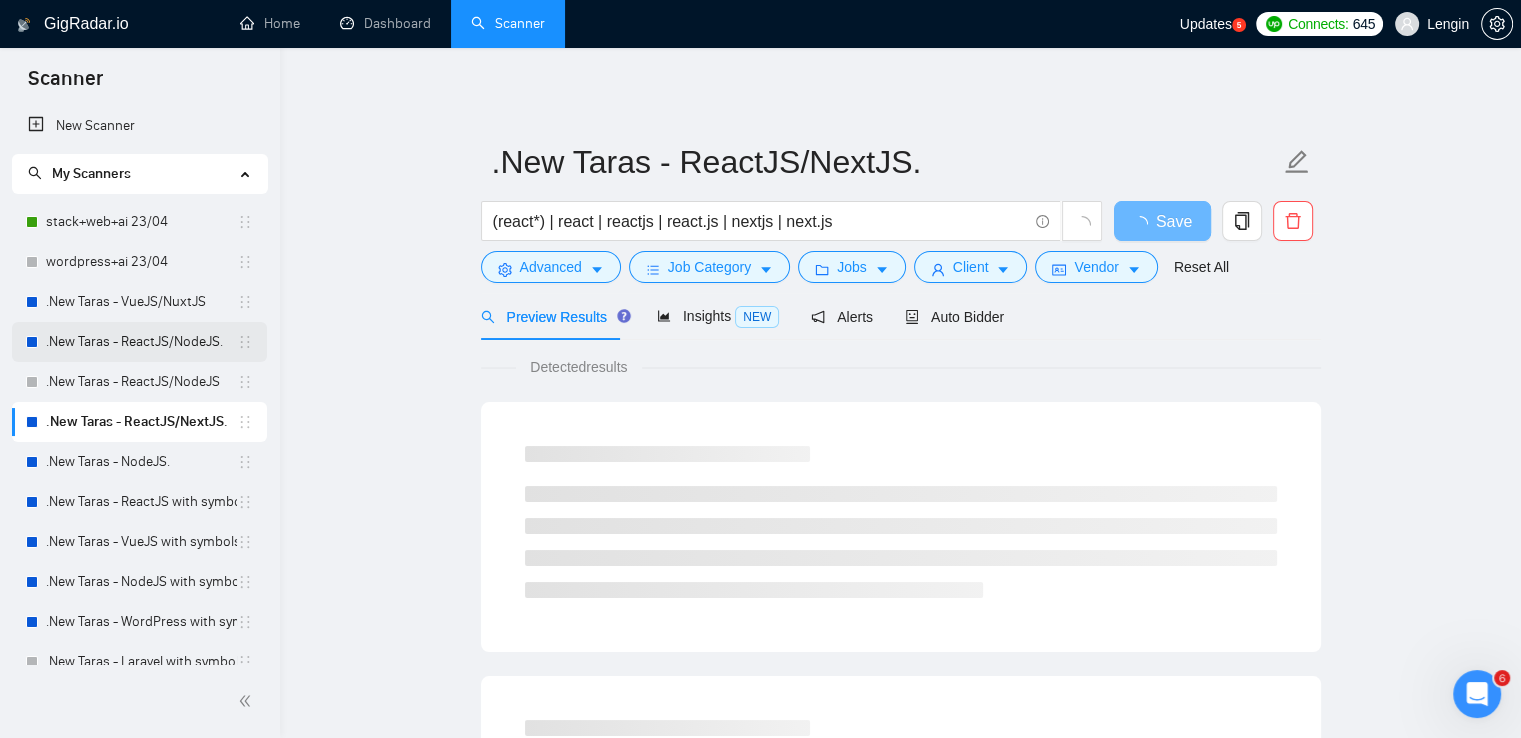 click on ".New Taras - ReactJS/NodeJS." at bounding box center (141, 342) 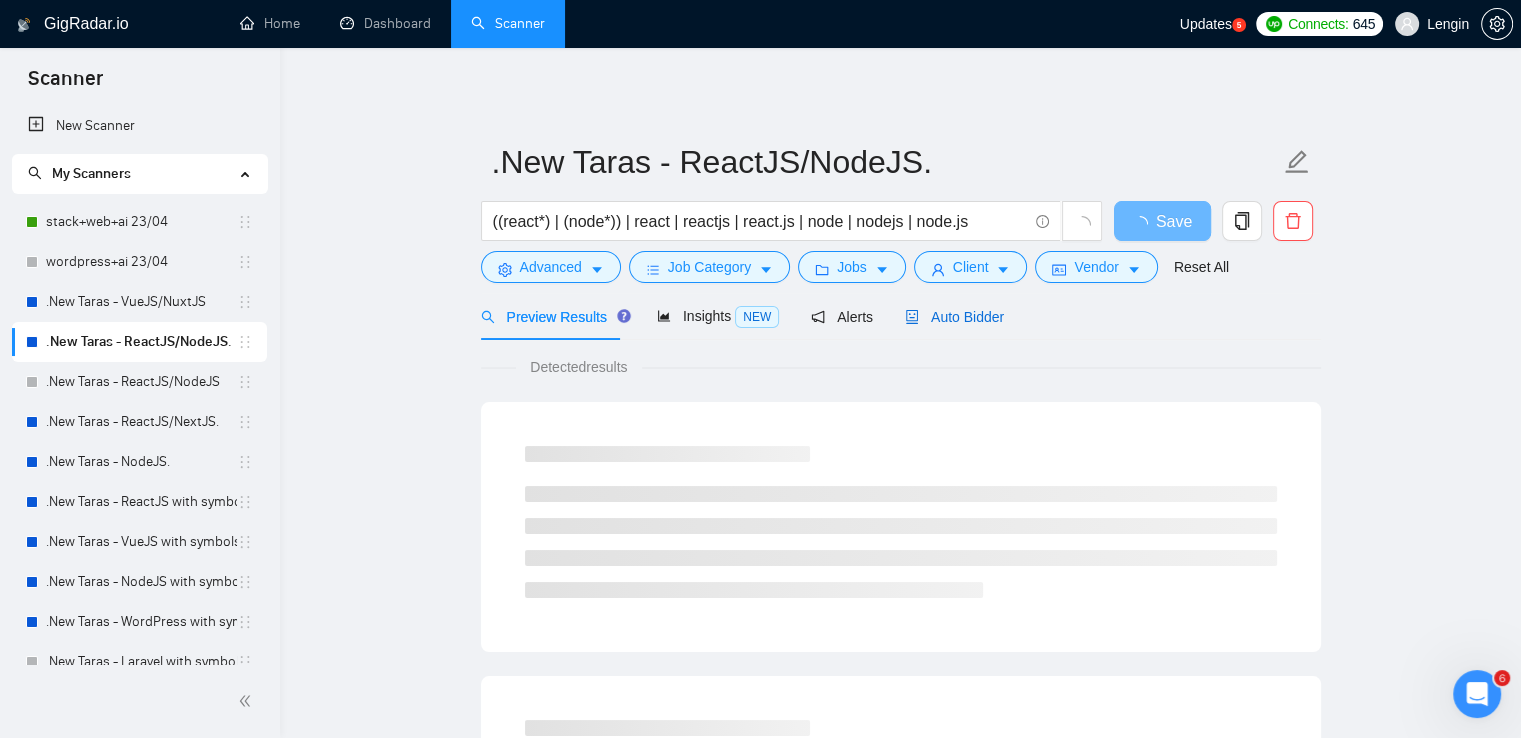 click on "Auto Bidder" at bounding box center [954, 317] 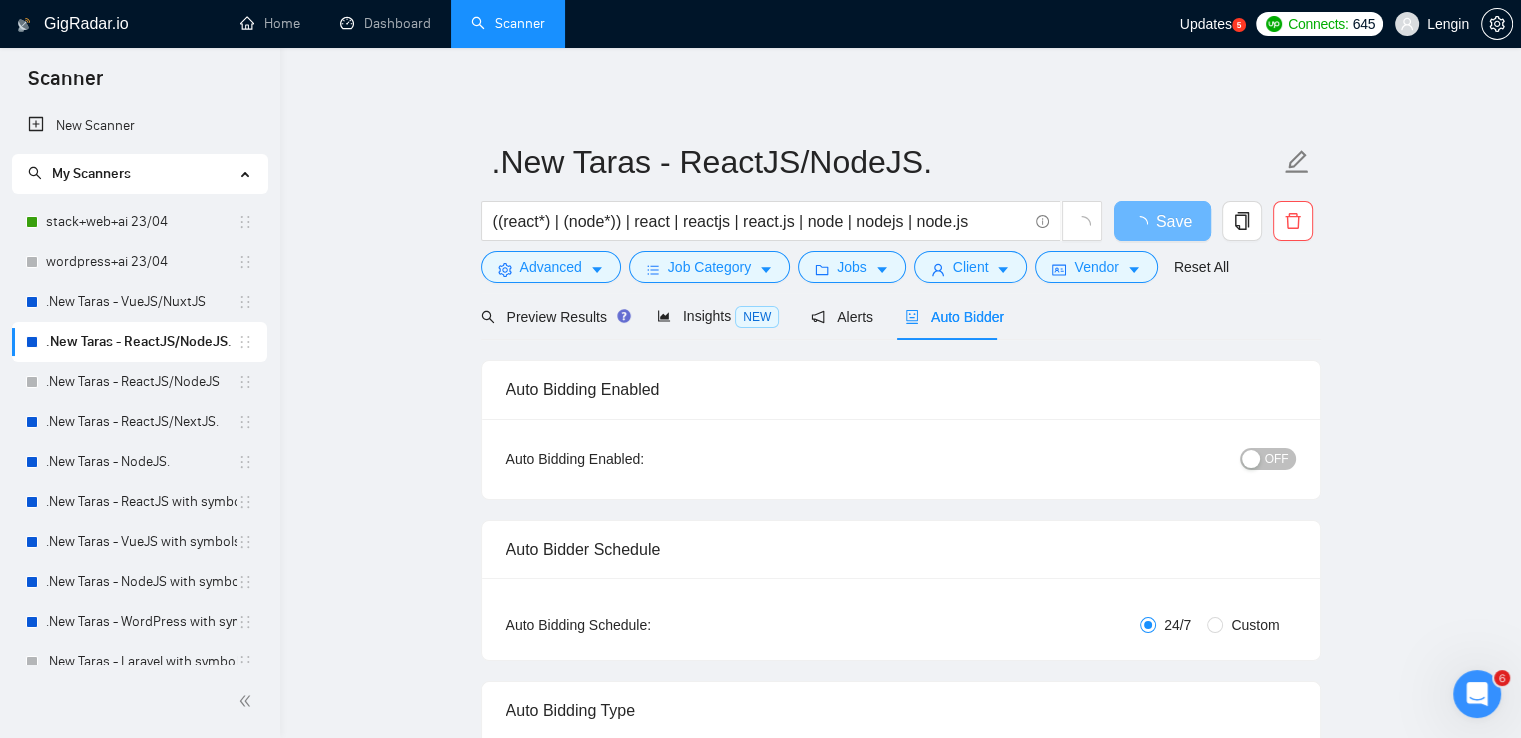 type 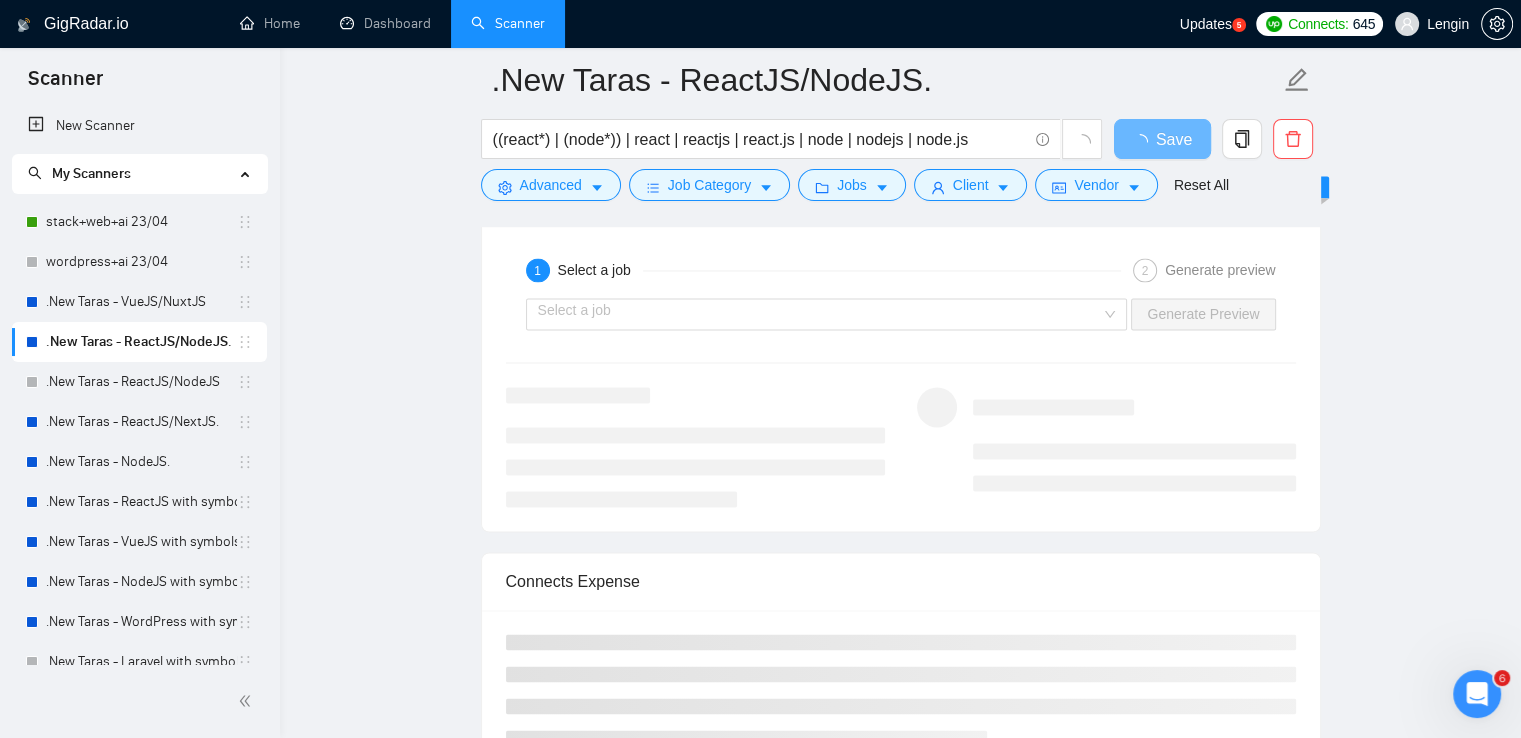 scroll, scrollTop: 3200, scrollLeft: 0, axis: vertical 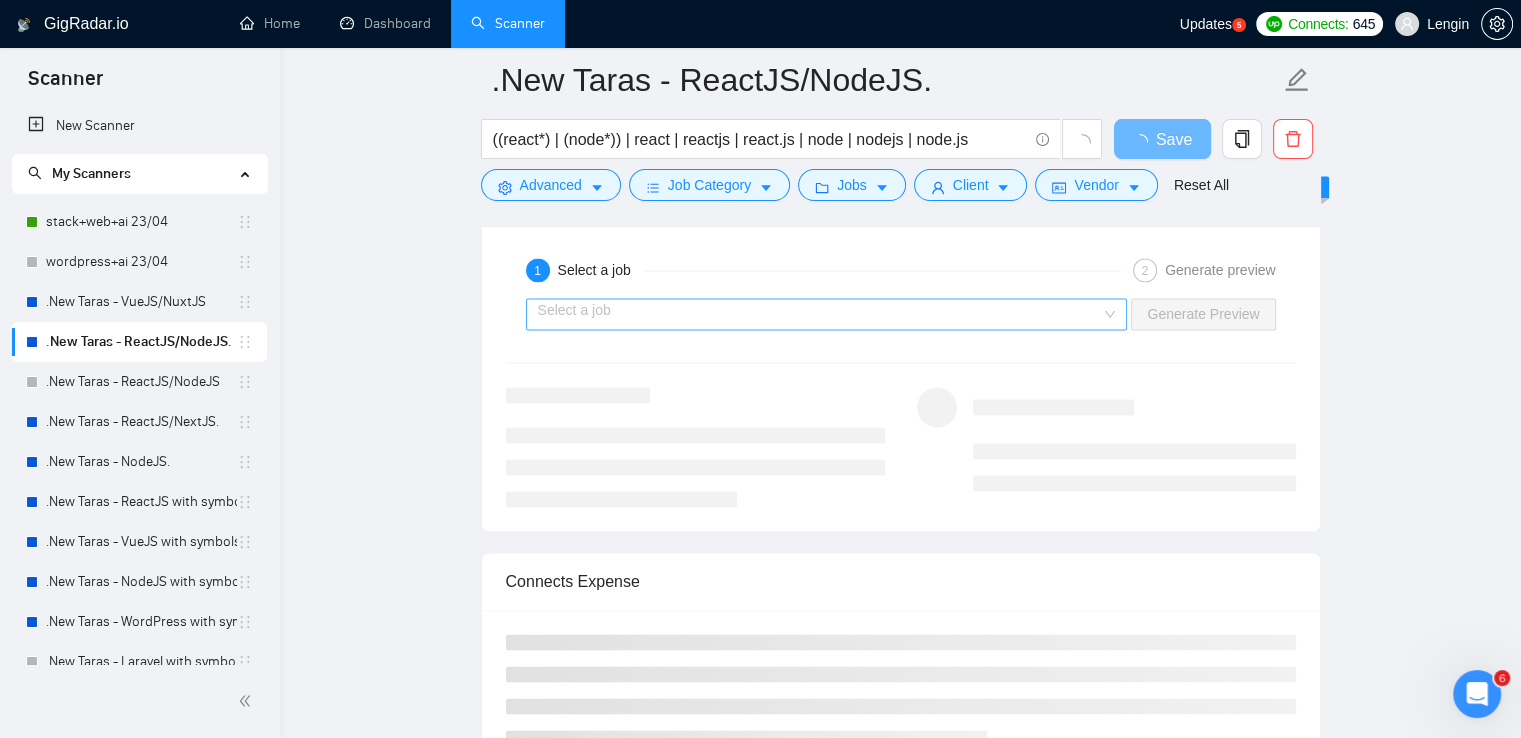 click on "Select a job" at bounding box center [827, 314] 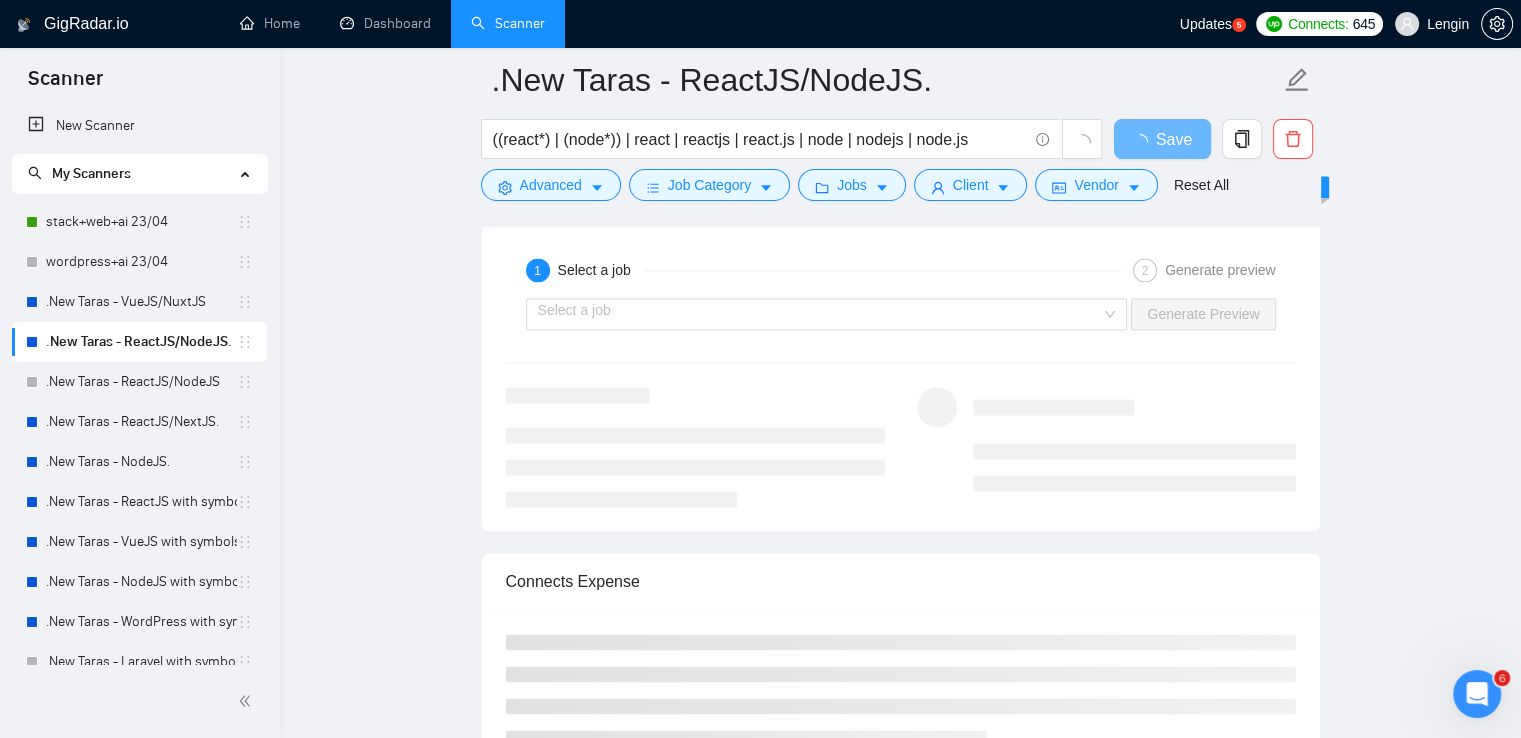 click on ".New [FIRST] - ReactJS/NodeJS. ((react*) | (node*)) | react | reactjs | react.js | node | nodejs | node.js Save Advanced   Job Category   Jobs   Client   Vendor   Reset All Preview Results Insights NEW Alerts Auto Bidder Auto Bidding Enabled Auto Bidding Enabled: OFF Auto Bidder Schedule Auto Bidding Type: Automated (recommended) Semi-automated Auto Bidding Schedule: 24/7 Custom Custom Auto Bidder Schedule Repeat every week on Monday Tuesday Wednesday Thursday Friday Saturday Sunday Active Hours ( Europe/Kiev ): From: 00:00 To: 08:00 ( 8  hours) Europe/Kiev Auto Bidding Type Select your bidding algorithm: Choose the algorithm for you bidding. The price per proposal does not include your connects expenditure. Template Bidder Works great for narrow segments and short cover letters that don't change. 0.50  credits / proposal Sardor AI 🤖 Personalise your cover letter with ai [placeholders] 1.00  credits / proposal Experimental Laziza AI  👑   NEW   Learn more 2.00  credits / proposal 20% connects savings" at bounding box center (900, -626) 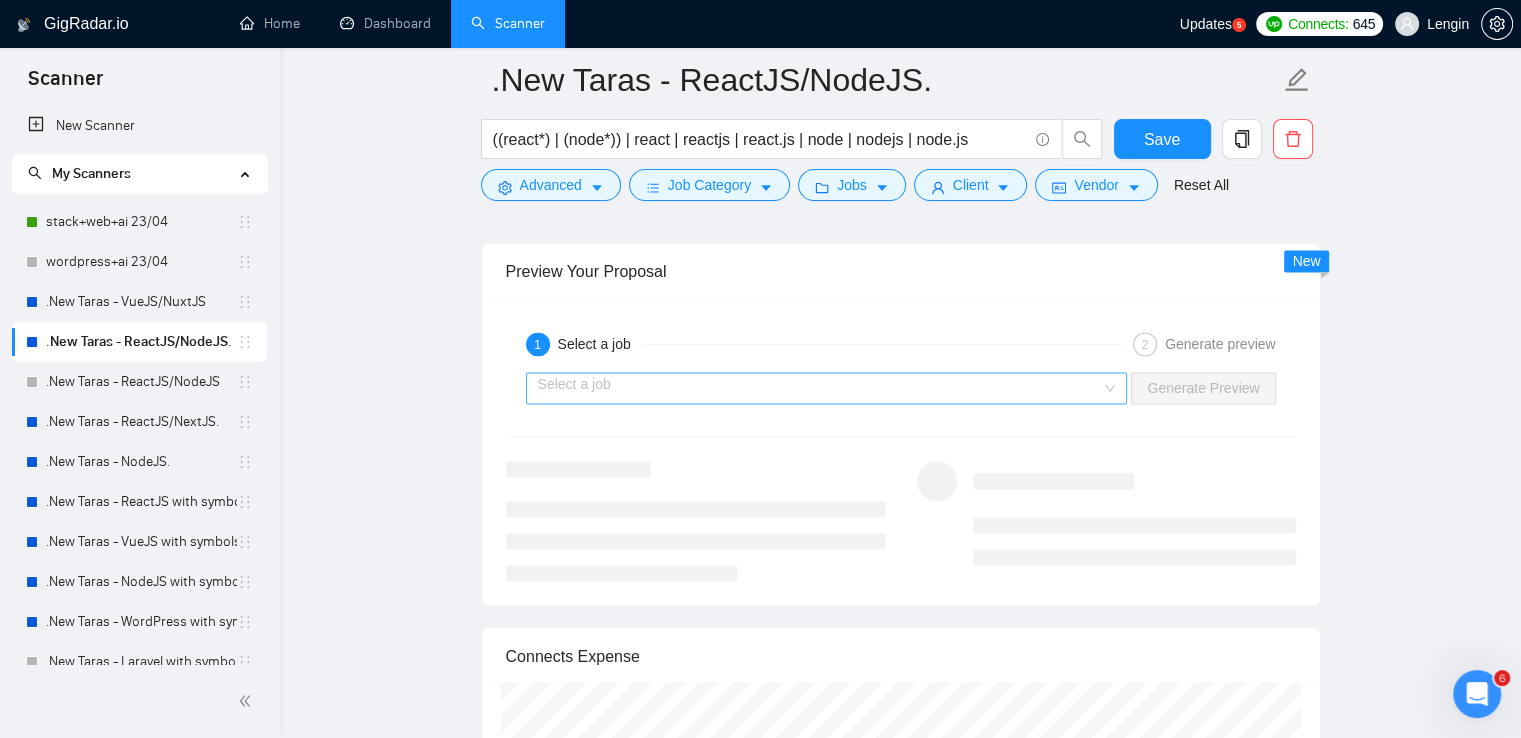 click at bounding box center (820, 388) 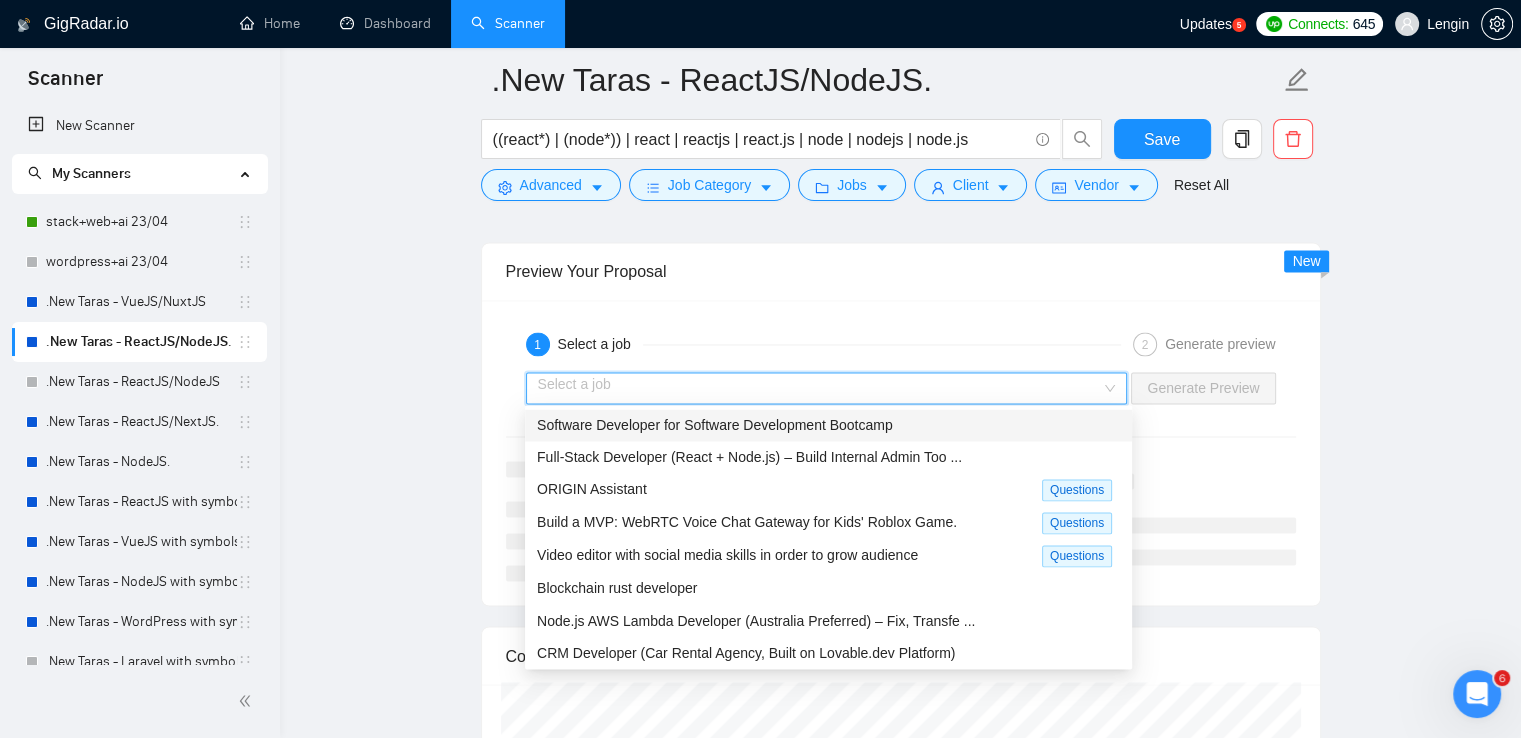 click on "Software Developer for Software Development Bootcamp" at bounding box center (715, 425) 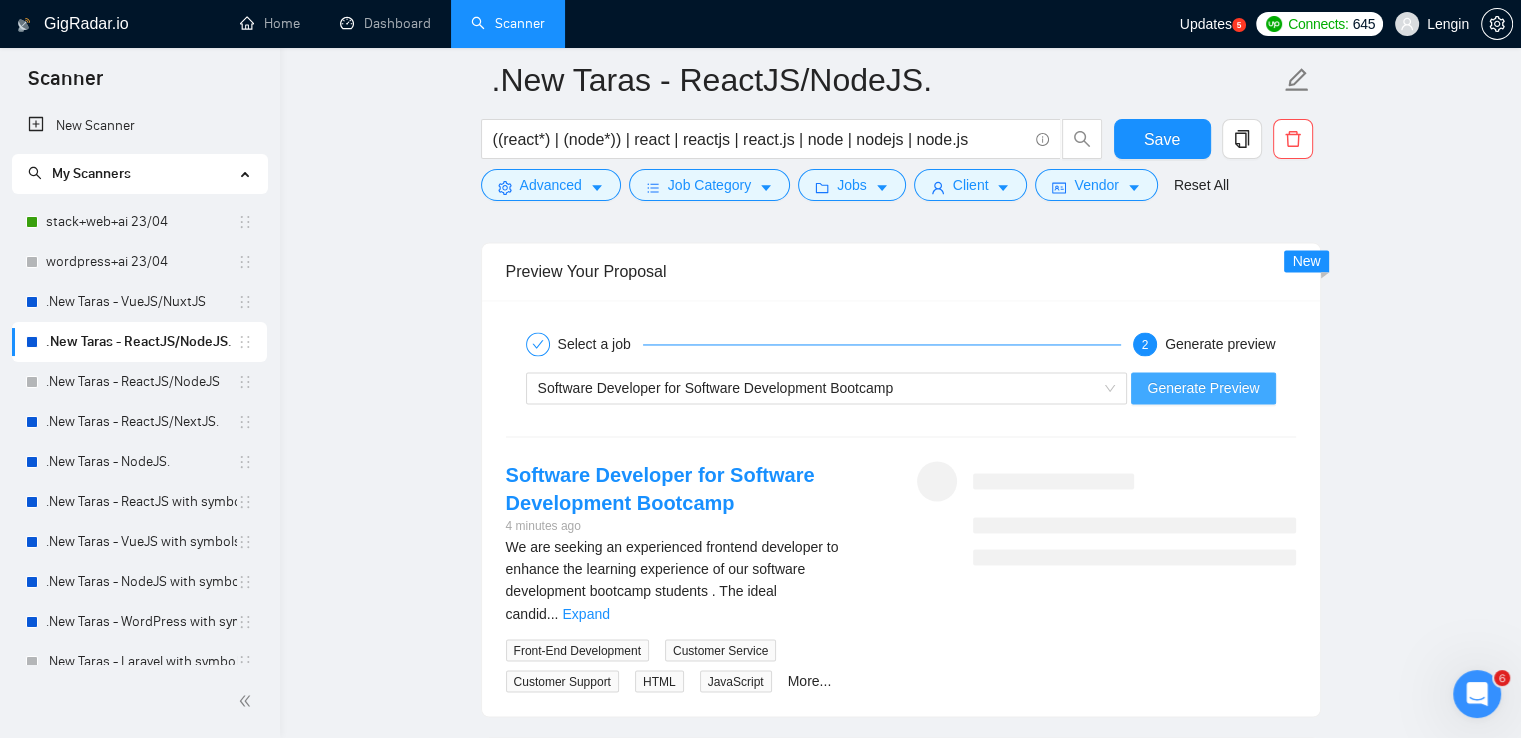 click on "Generate Preview" at bounding box center (1203, 388) 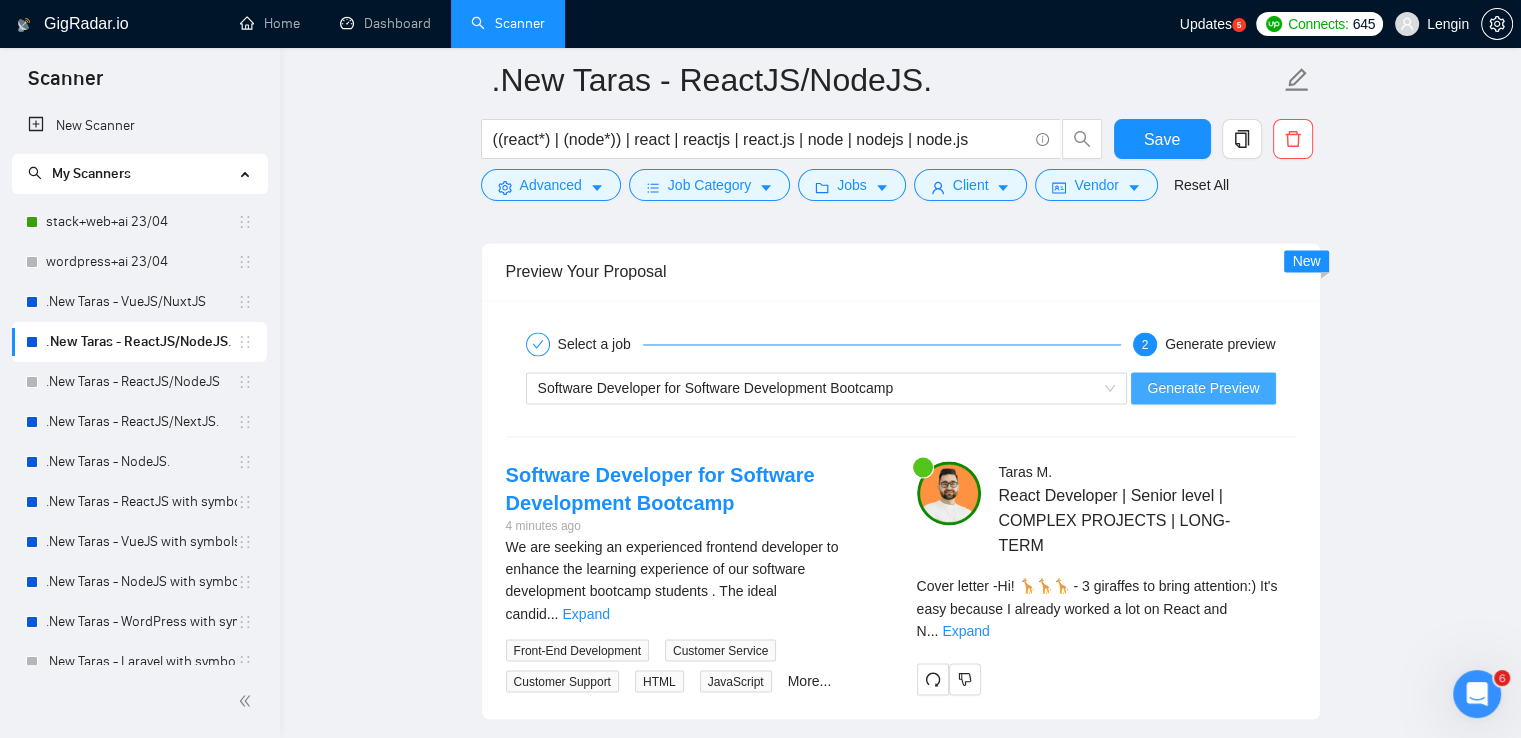 scroll, scrollTop: 3543, scrollLeft: 0, axis: vertical 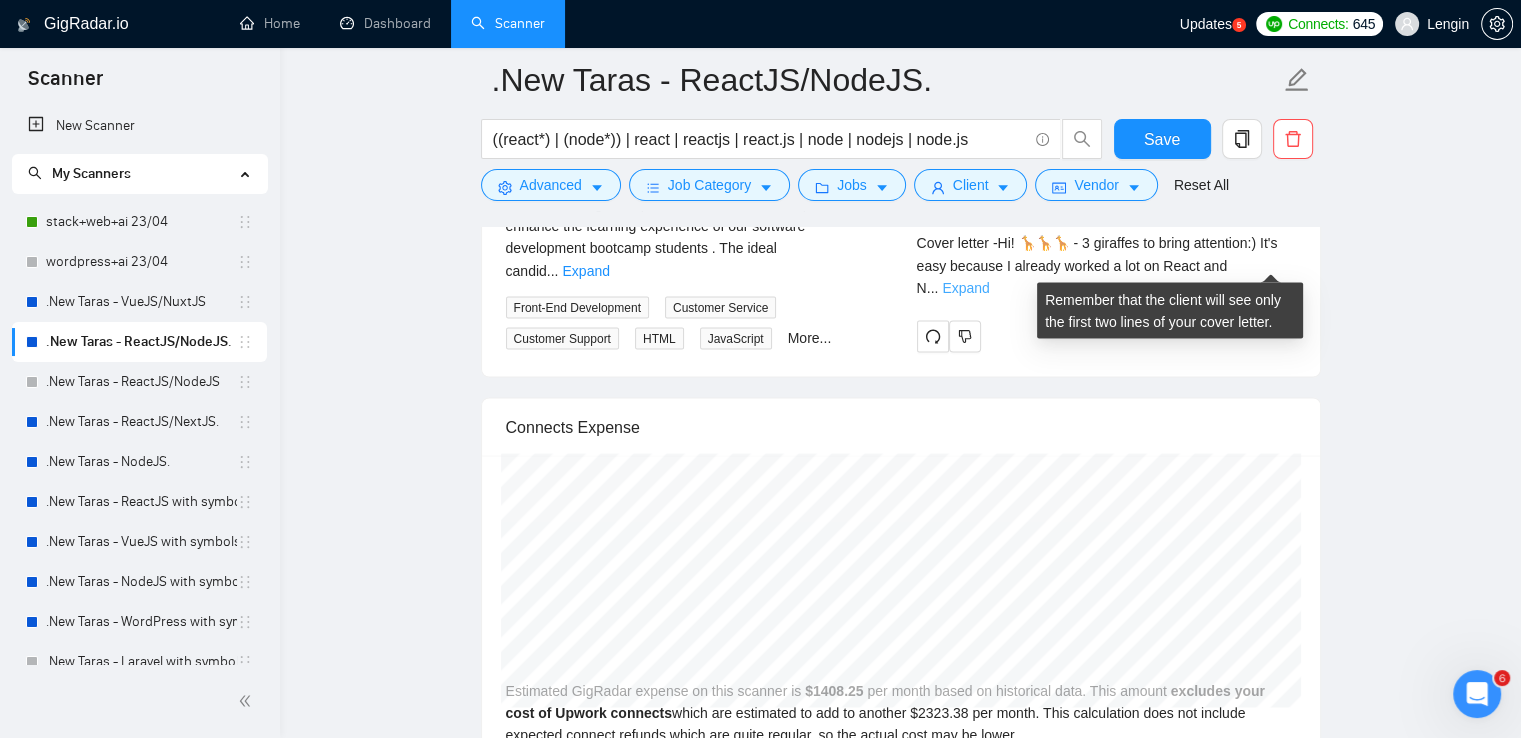 click on "Expand" at bounding box center (965, 287) 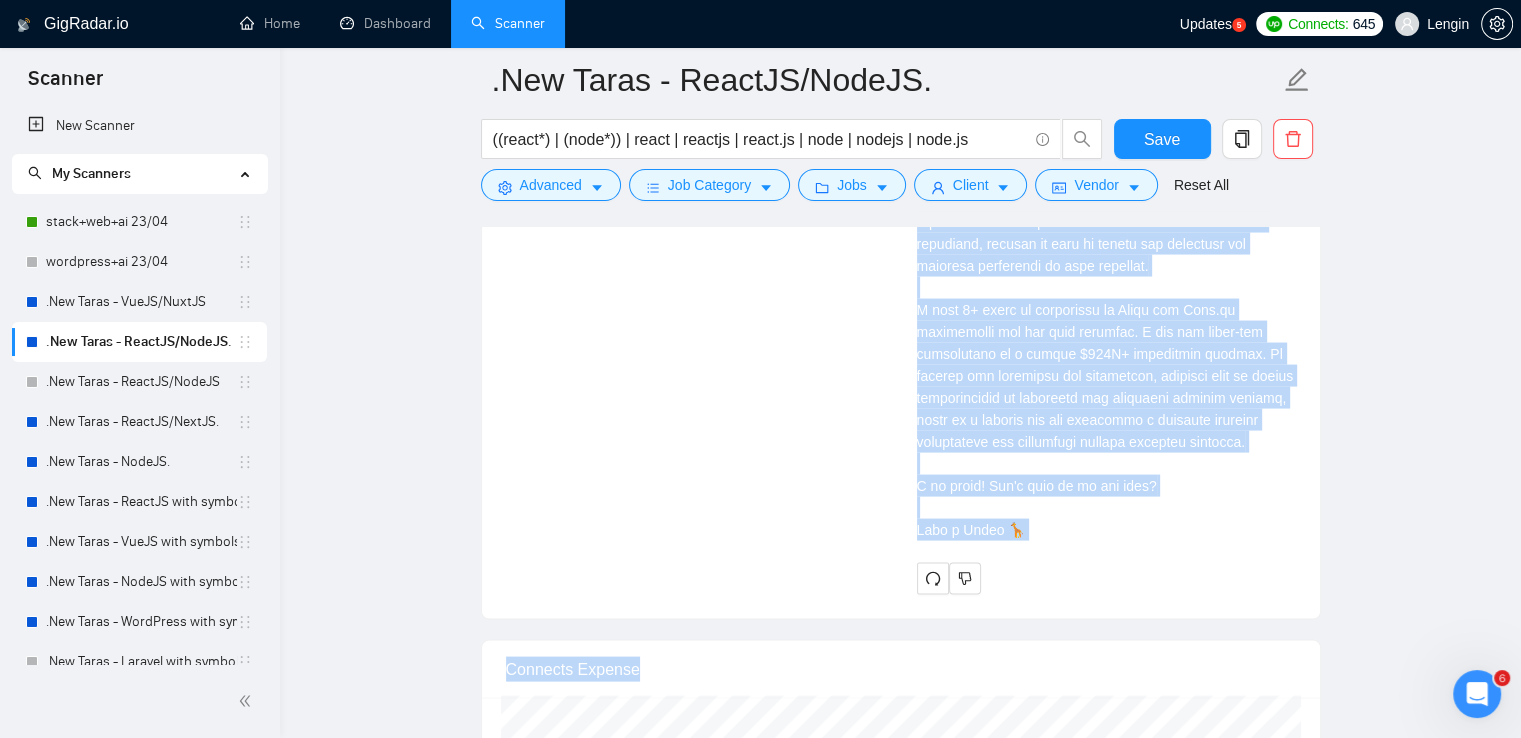 scroll, scrollTop: 3955, scrollLeft: 0, axis: vertical 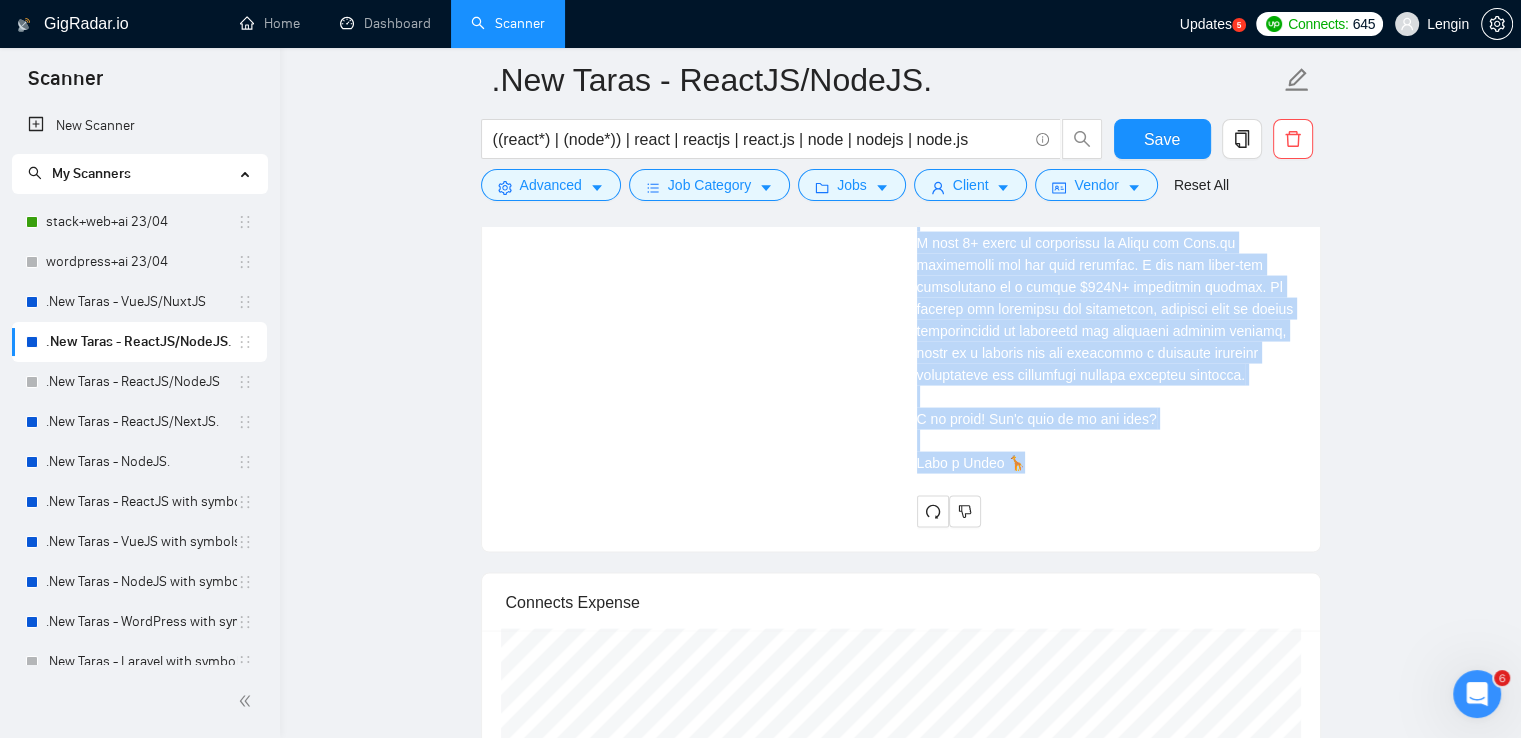 drag, startPoint x: 1289, startPoint y: 281, endPoint x: 1016, endPoint y: 479, distance: 337.24323 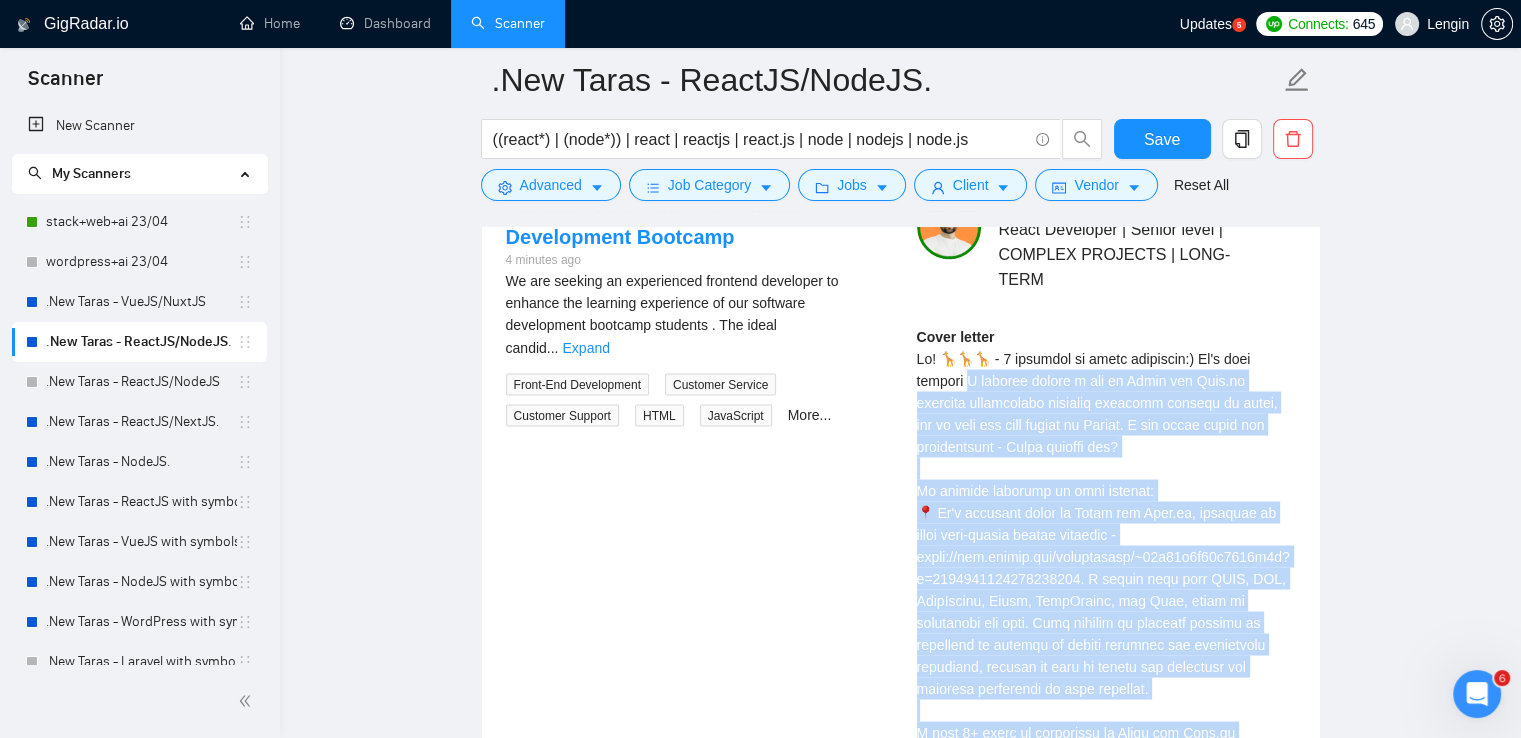 scroll, scrollTop: 3459, scrollLeft: 0, axis: vertical 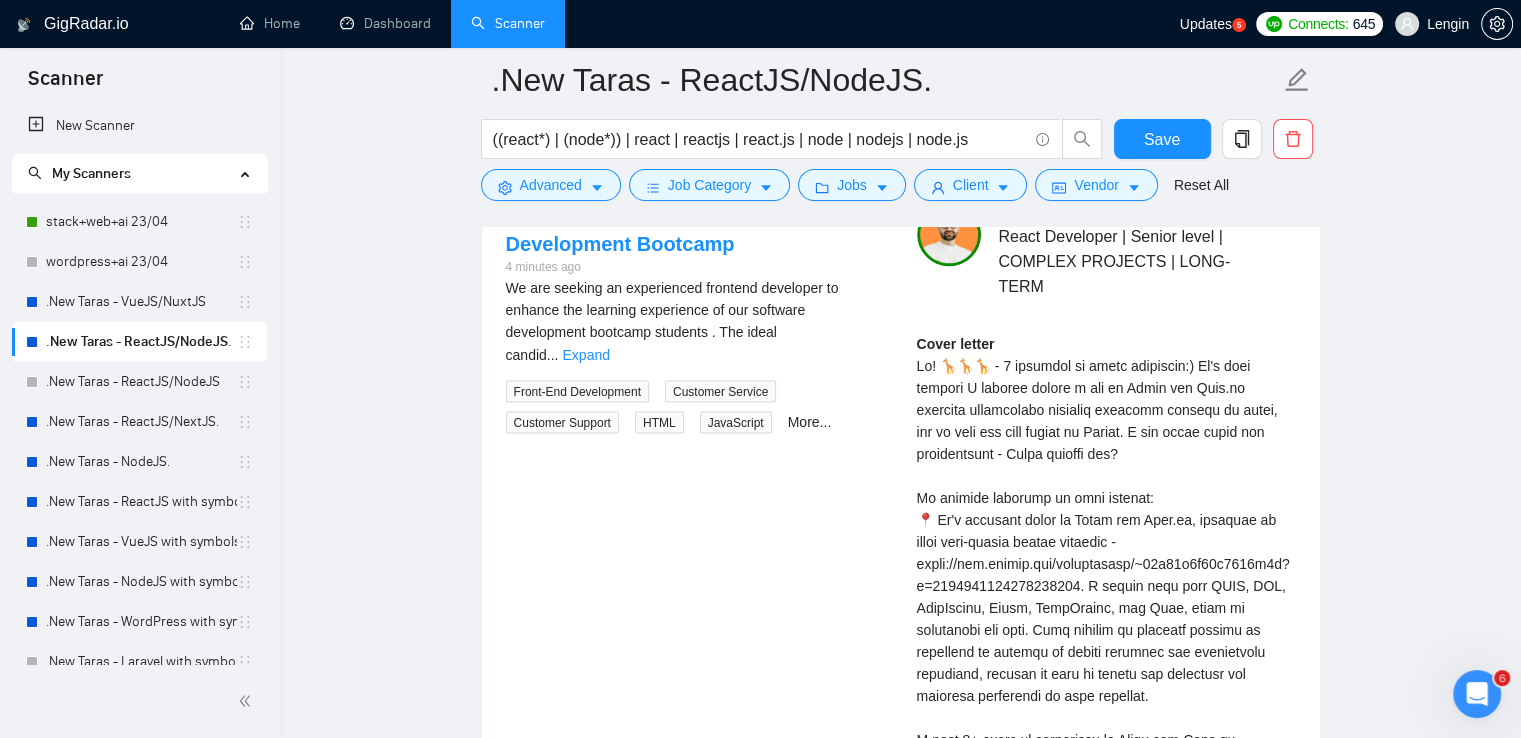 click on ".New [FIRST] - ReactJS/NodeJS. ((react*) | (node*)) | react | reactjs | react.js | node | nodejs | node.js Save Advanced   Job Category   Jobs   Client   Vendor   Reset All Preview Results Insights NEW Alerts Auto Bidder Auto Bidding Enabled Auto Bidding Enabled: OFF Auto Bidder Schedule Auto Bidding Type: Automated (recommended) Semi-automated Auto Bidding Schedule: 24/7 Custom Custom Auto Bidder Schedule Repeat every week on Monday Tuesday Wednesday Thursday Friday Saturday Sunday Active Hours ( Europe/Kiev ): From: 00:00 To: 08:00 ( 8  hours) Europe/Kiev Your scanner detects  1408  jobs per month. For your own safety, you cannot schedule Auto Bidding if your scanner detects more than 300 jobs per month. Please change your scanner filters to be more specific.  How to segment the scanners Auto Bidding Type Select your bidding algorithm: Choose the algorithm for you bidding. The price per proposal does not include your connects expenditure. Template Bidder 0.50  credits / proposal Sardor AI 🤖 1.00  credits" at bounding box center (900, -421) 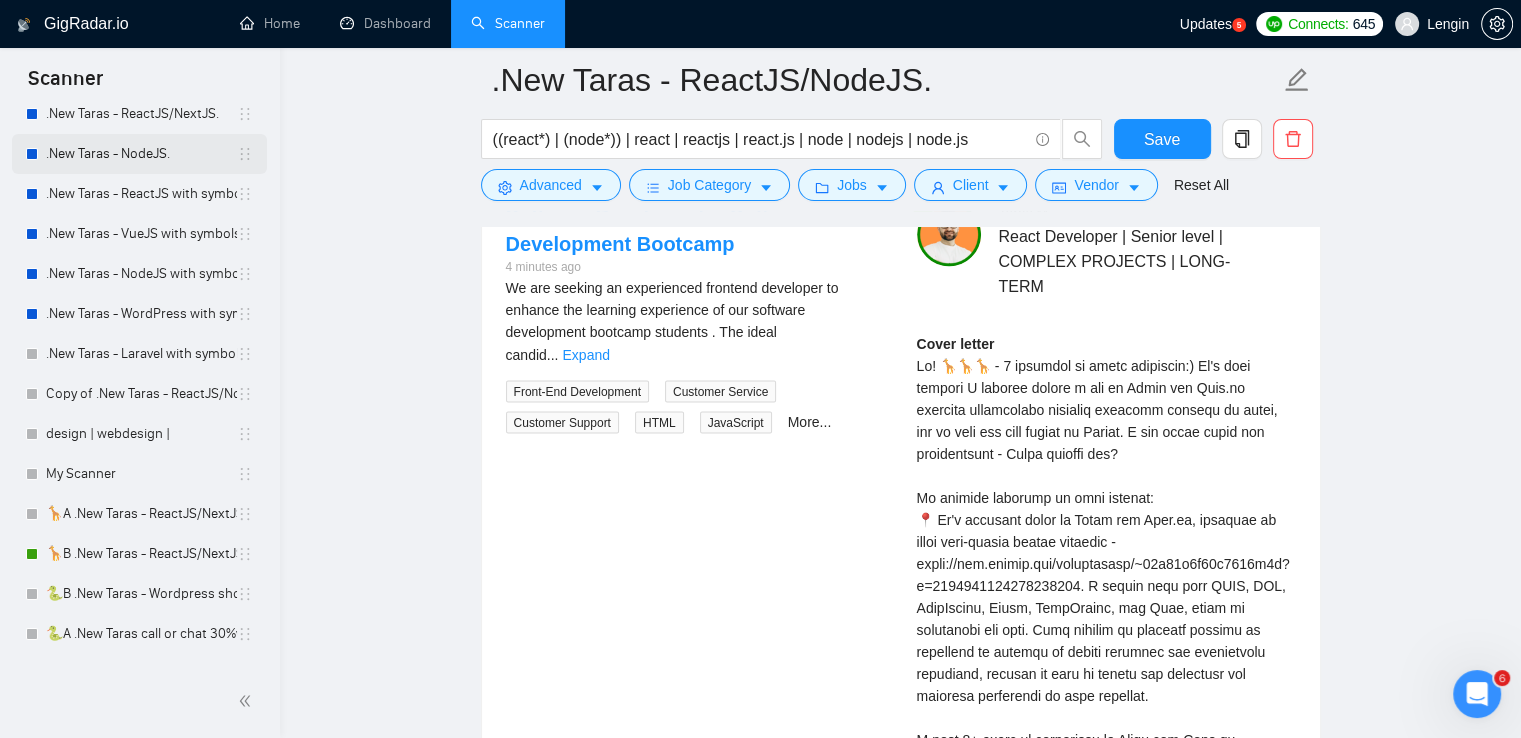 scroll, scrollTop: 457, scrollLeft: 0, axis: vertical 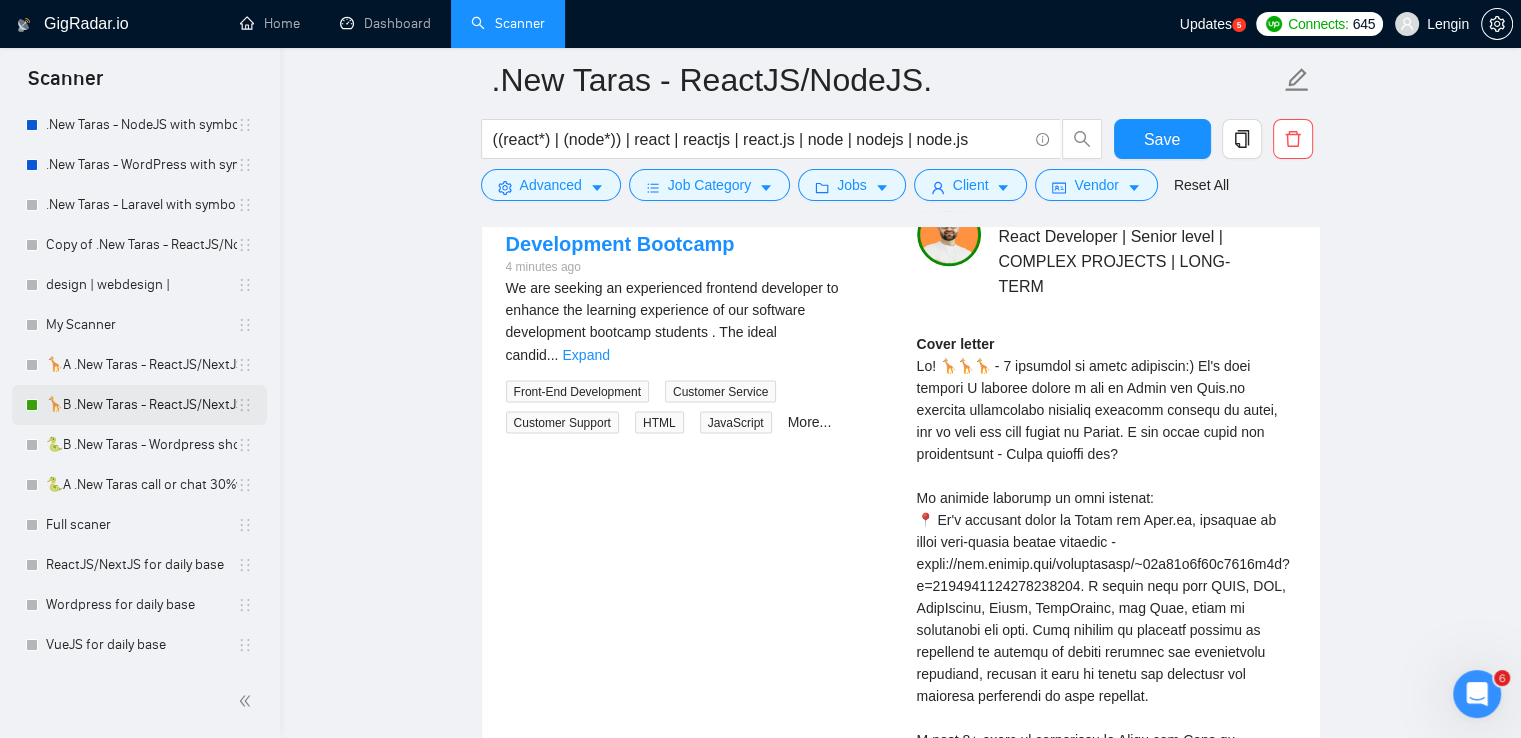 click on "🦒B .New Taras - ReactJS/NextJS rel exp 23/04" at bounding box center [141, 405] 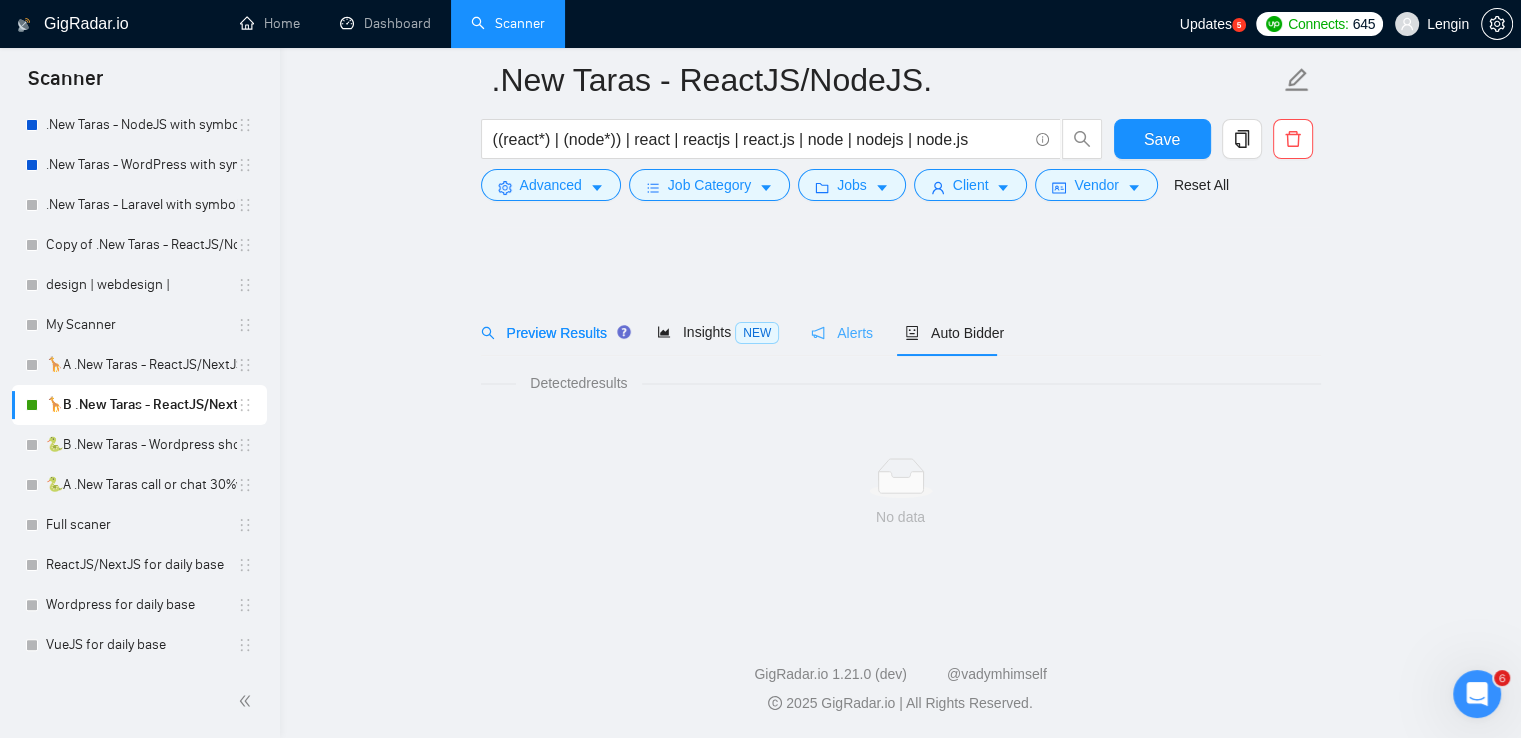 scroll, scrollTop: 0, scrollLeft: 0, axis: both 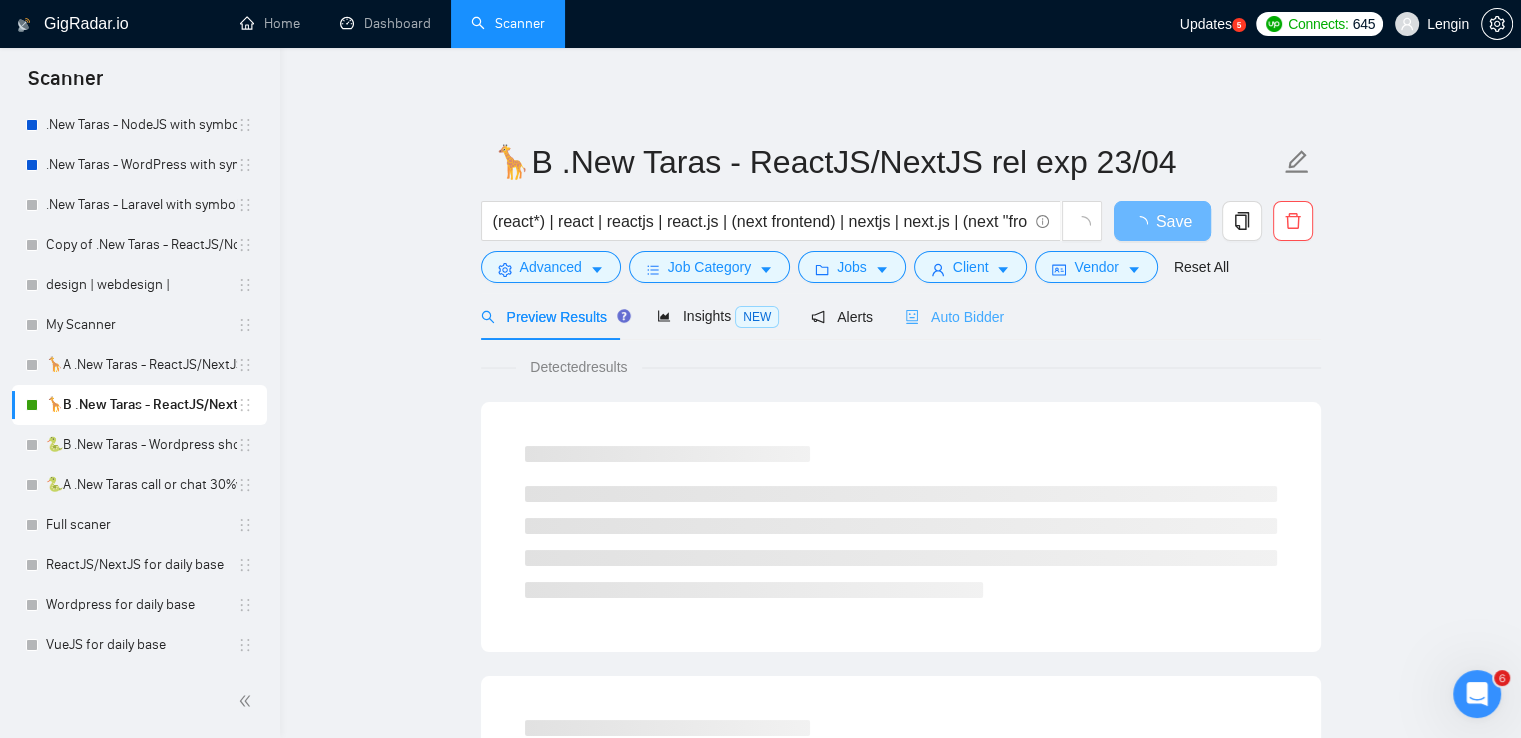 click on "Auto Bidder" at bounding box center [954, 316] 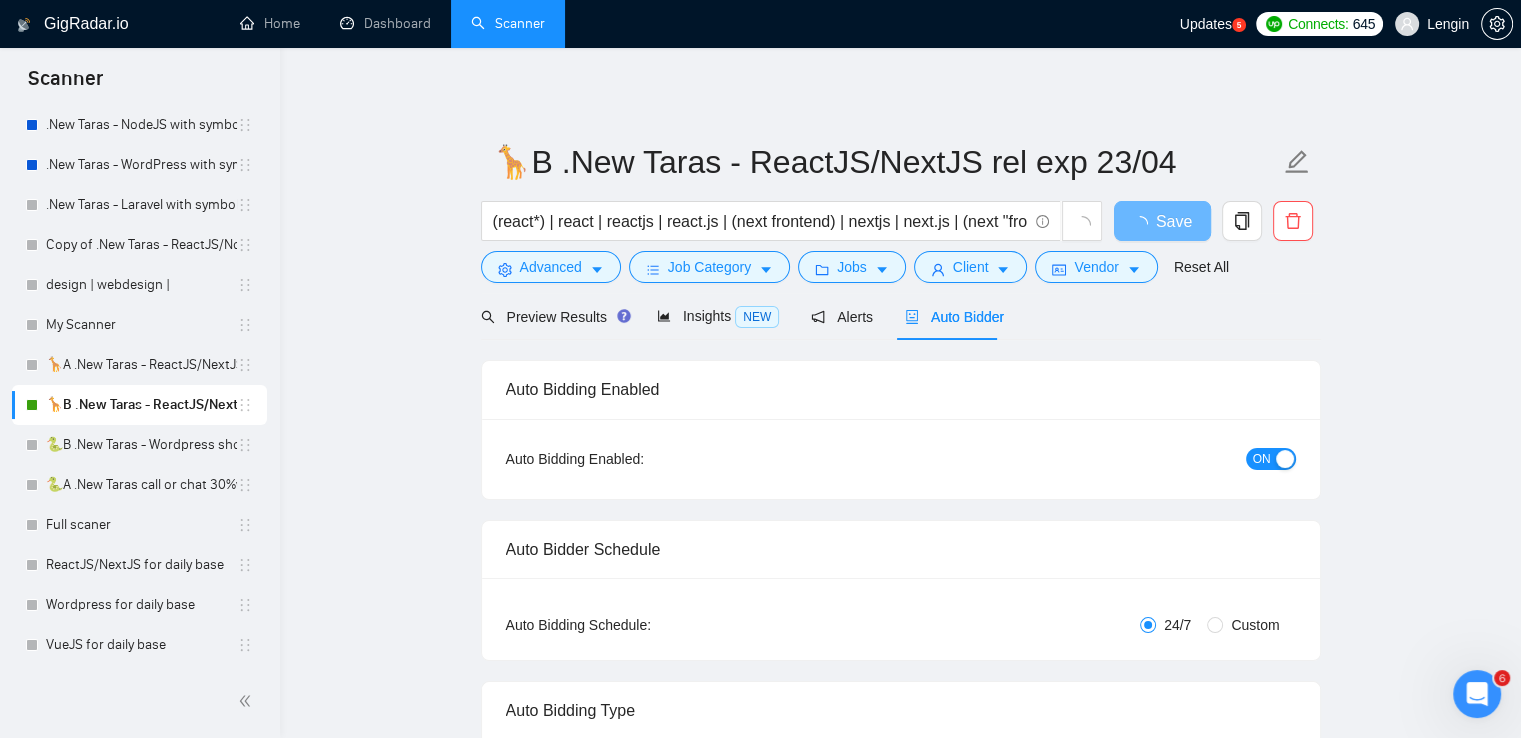 type 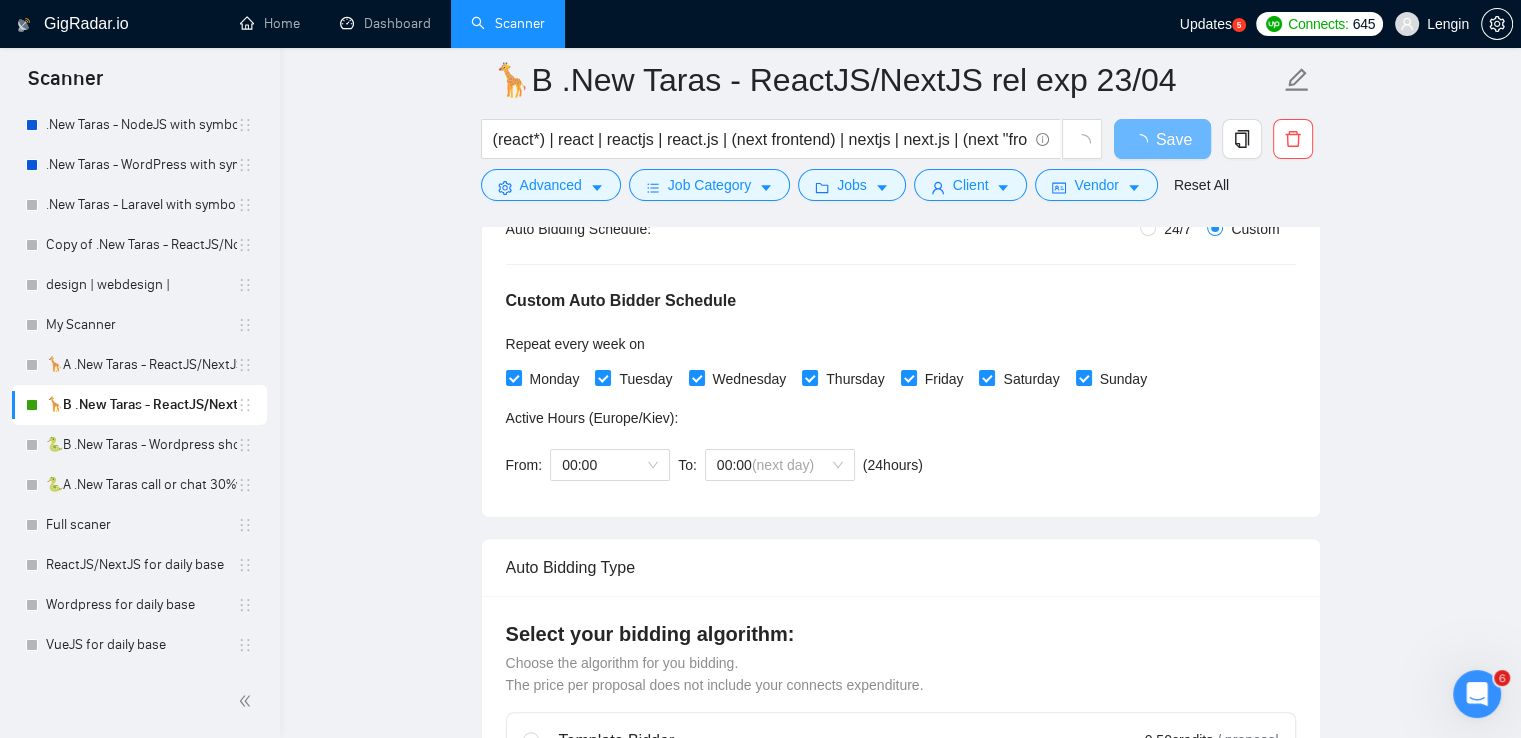 scroll, scrollTop: 342, scrollLeft: 0, axis: vertical 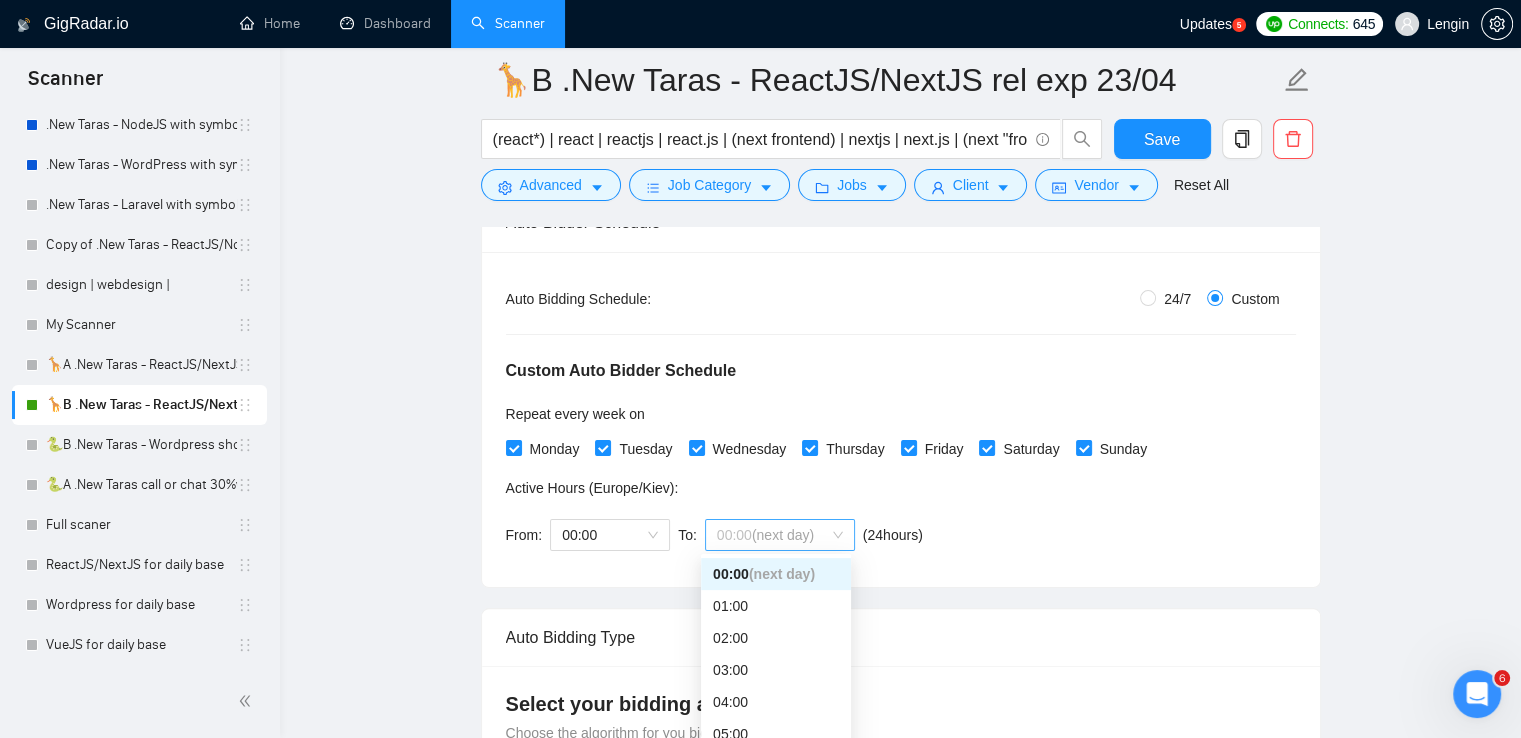 click on "00:00  (next day)" at bounding box center [780, 535] 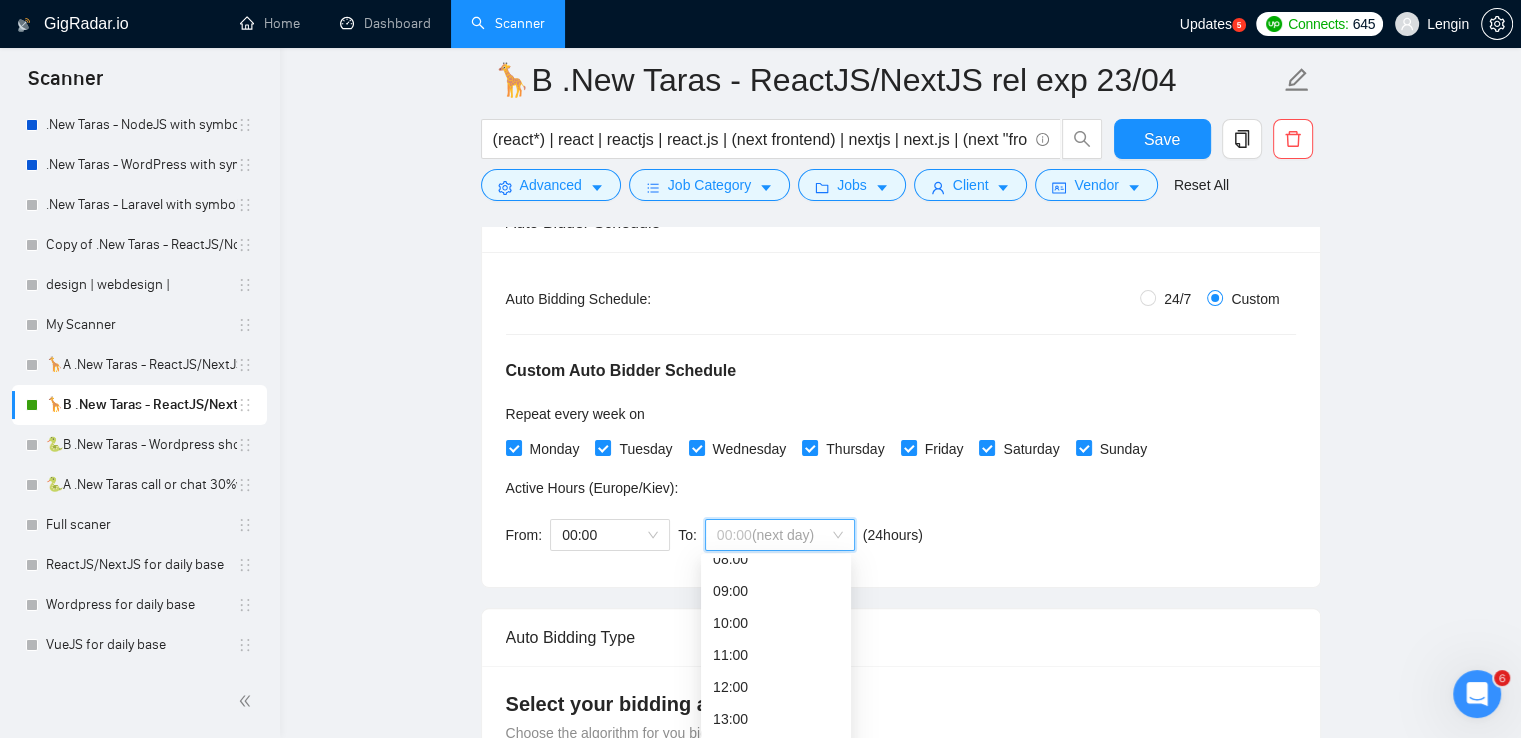 scroll, scrollTop: 288, scrollLeft: 0, axis: vertical 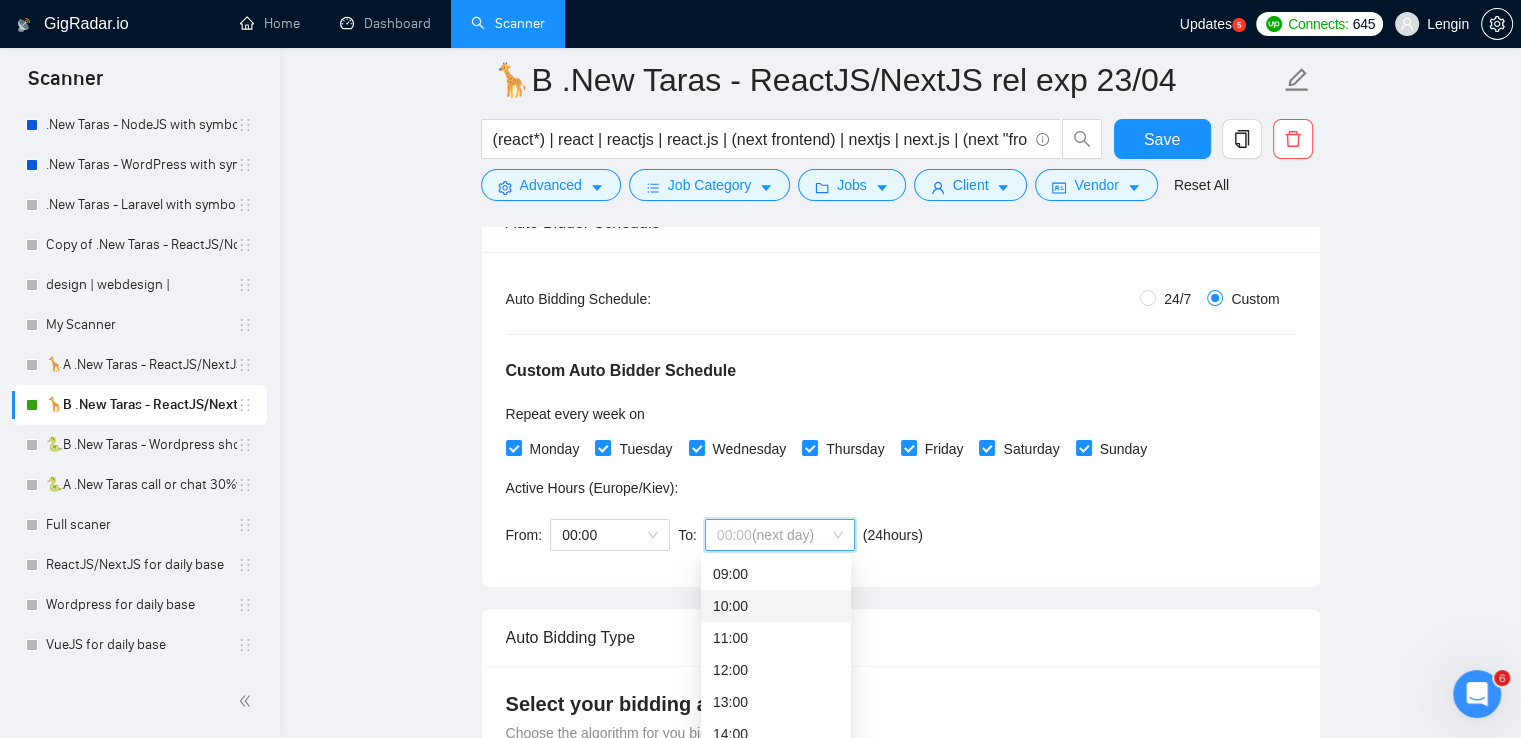 click on "10:00" at bounding box center (776, 606) 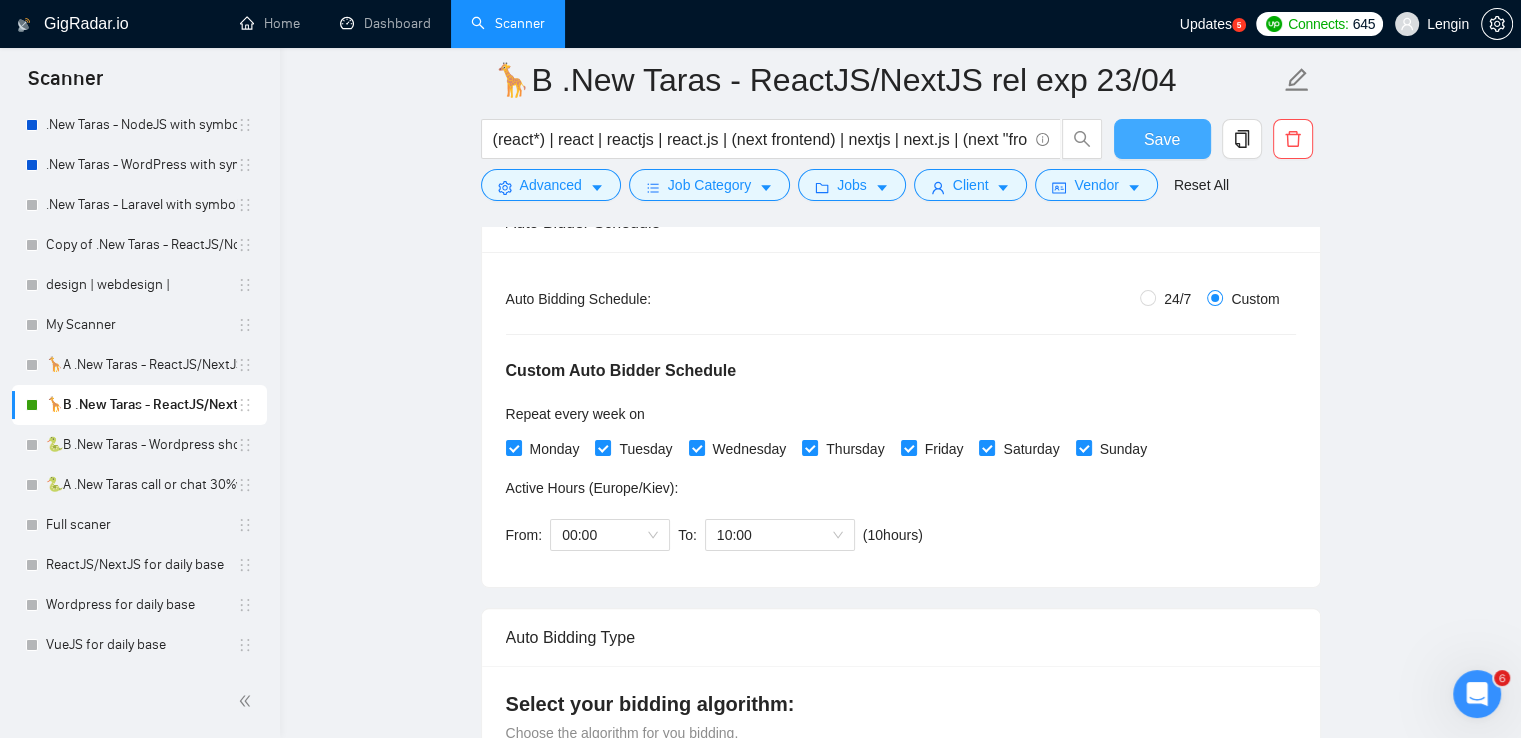 click on "Save" at bounding box center (1162, 139) 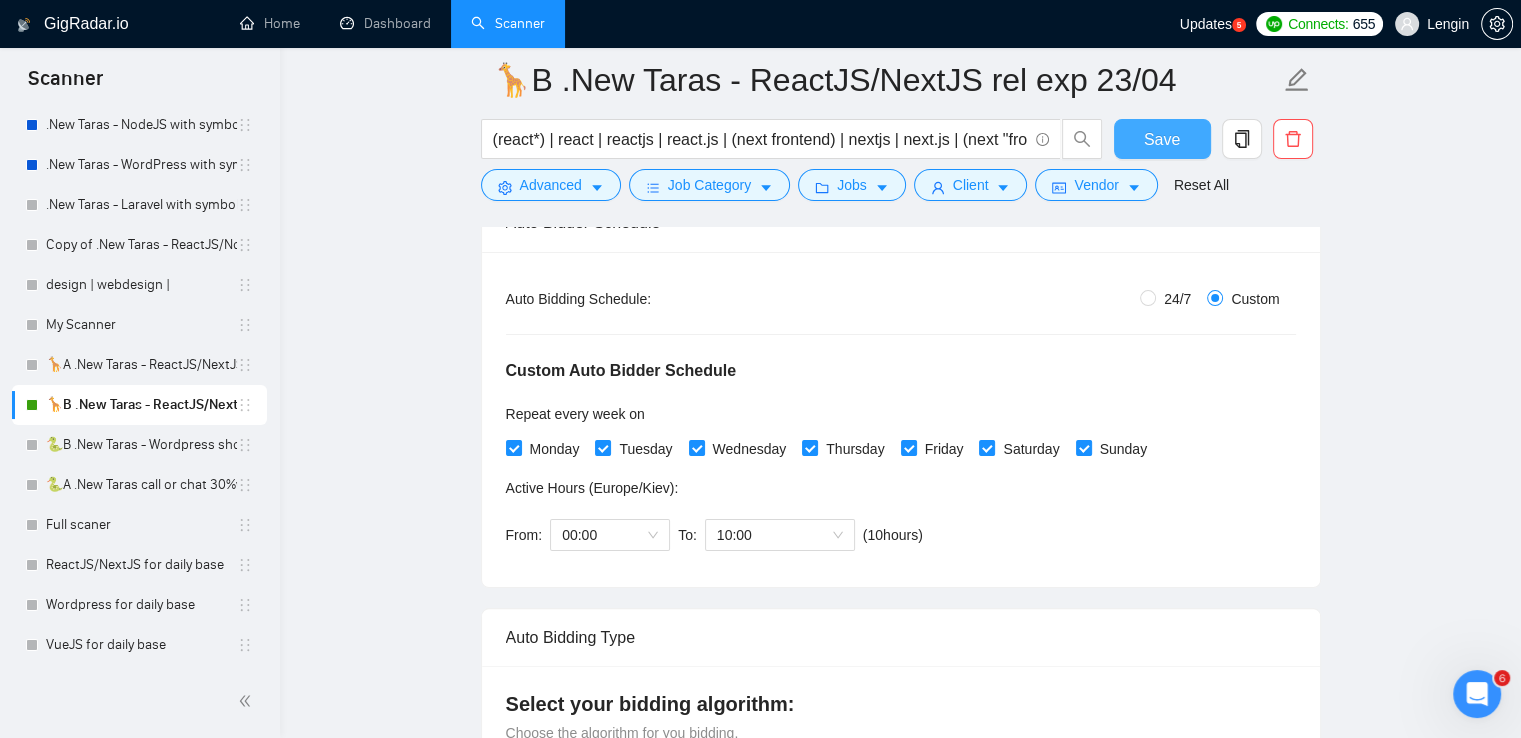 type 